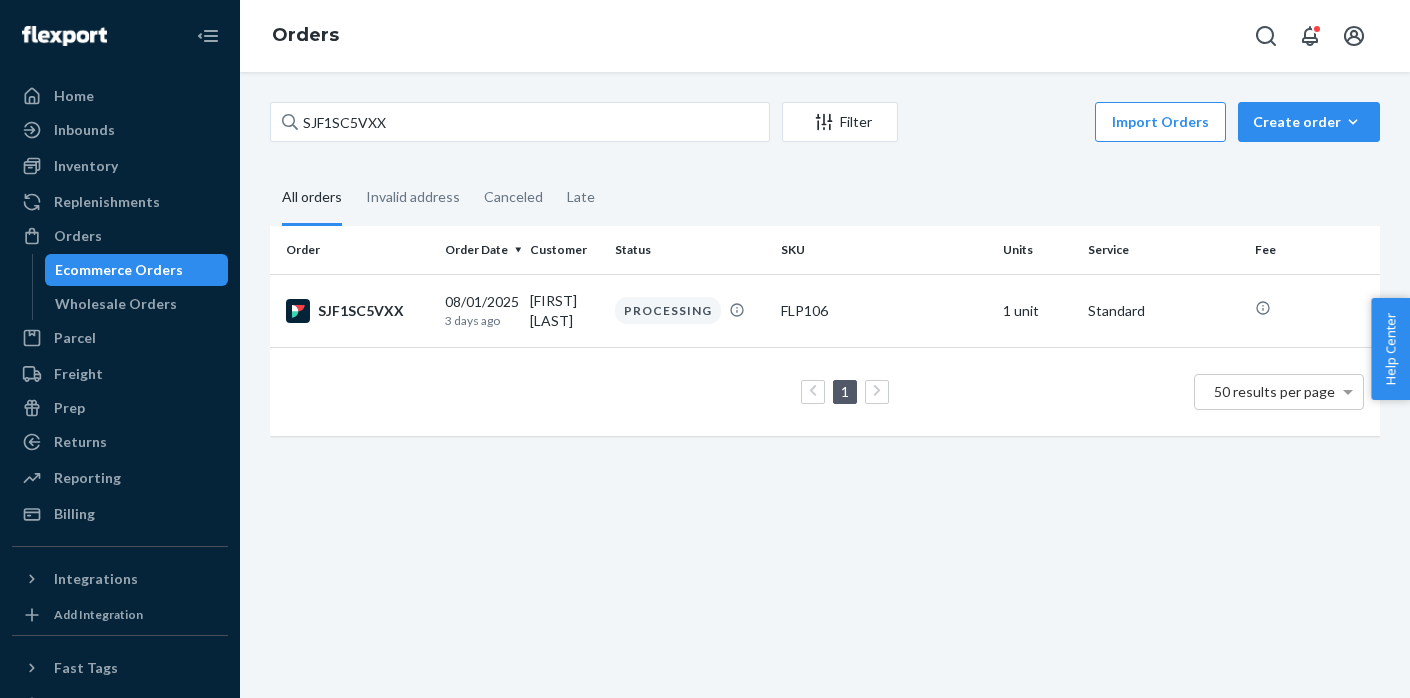 click on "SJF1SC5VXX" at bounding box center [357, 311] 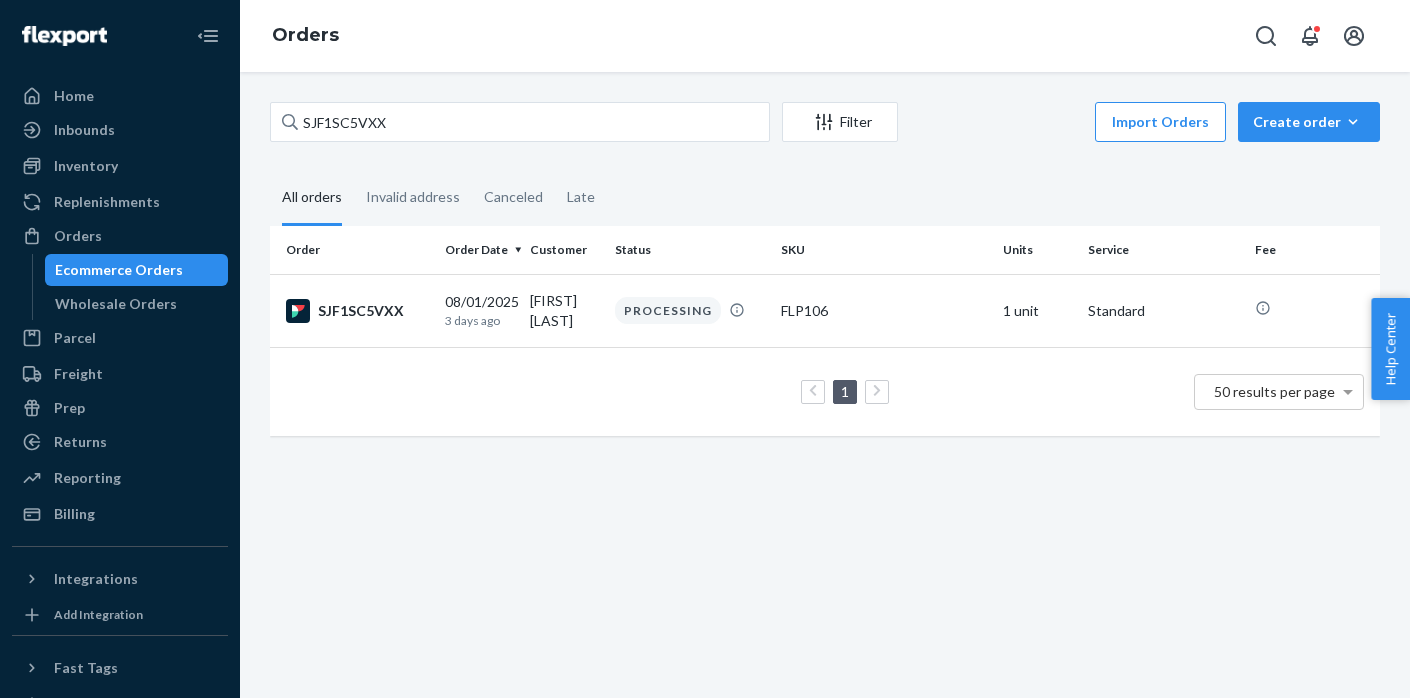 scroll, scrollTop: 0, scrollLeft: 0, axis: both 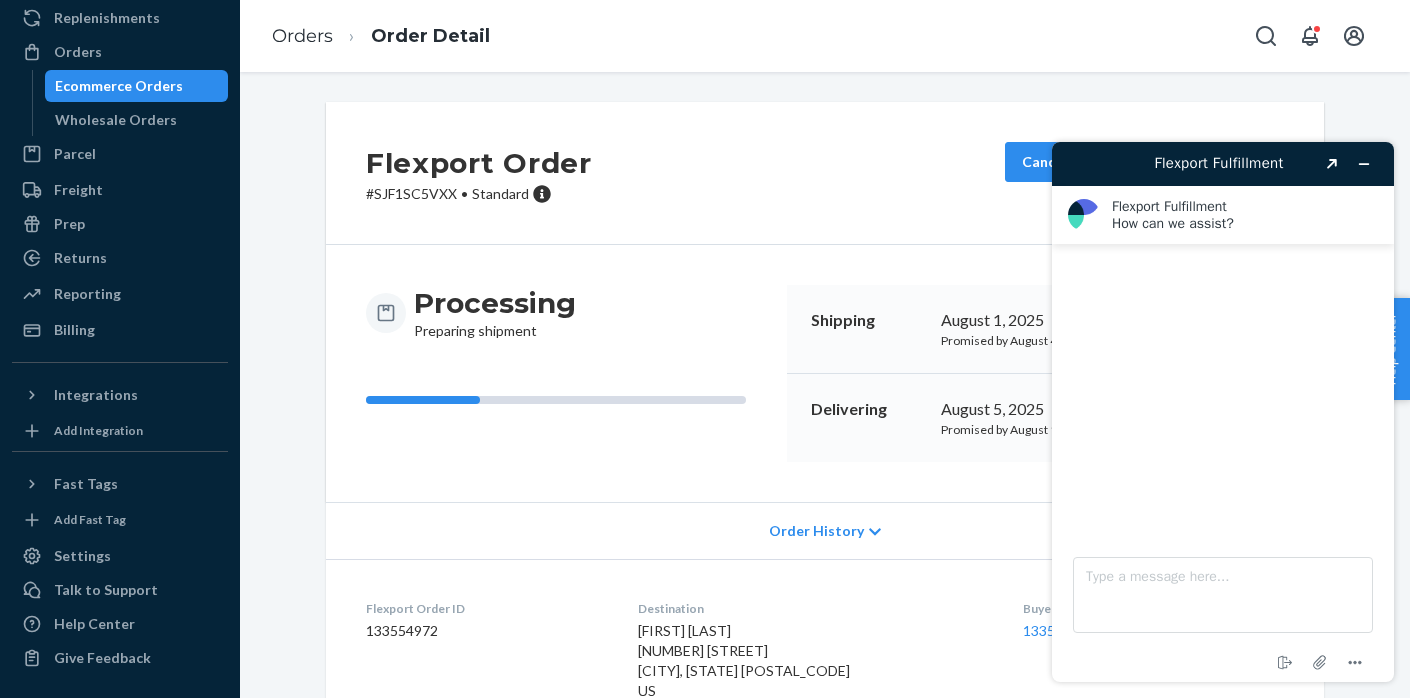 click on "Ecommerce Orders" at bounding box center [119, 86] 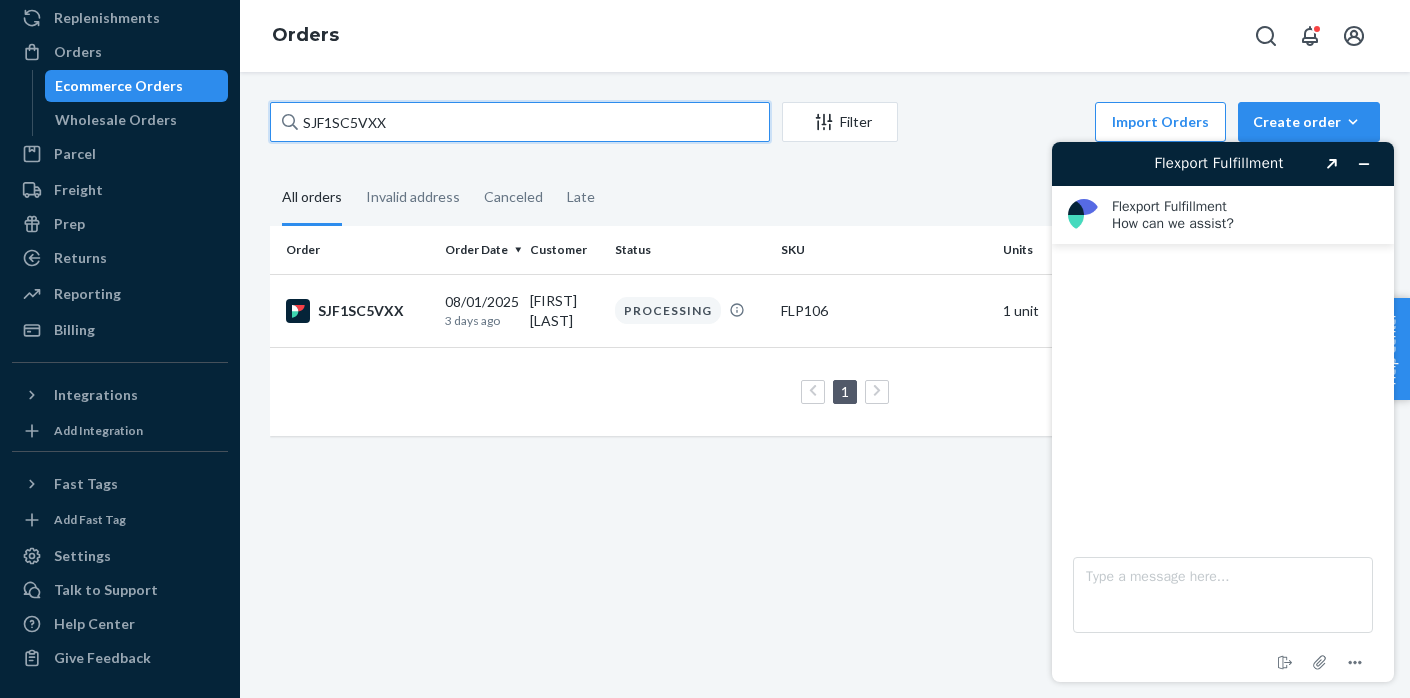 click on "SJF1SC5VXX" at bounding box center (520, 122) 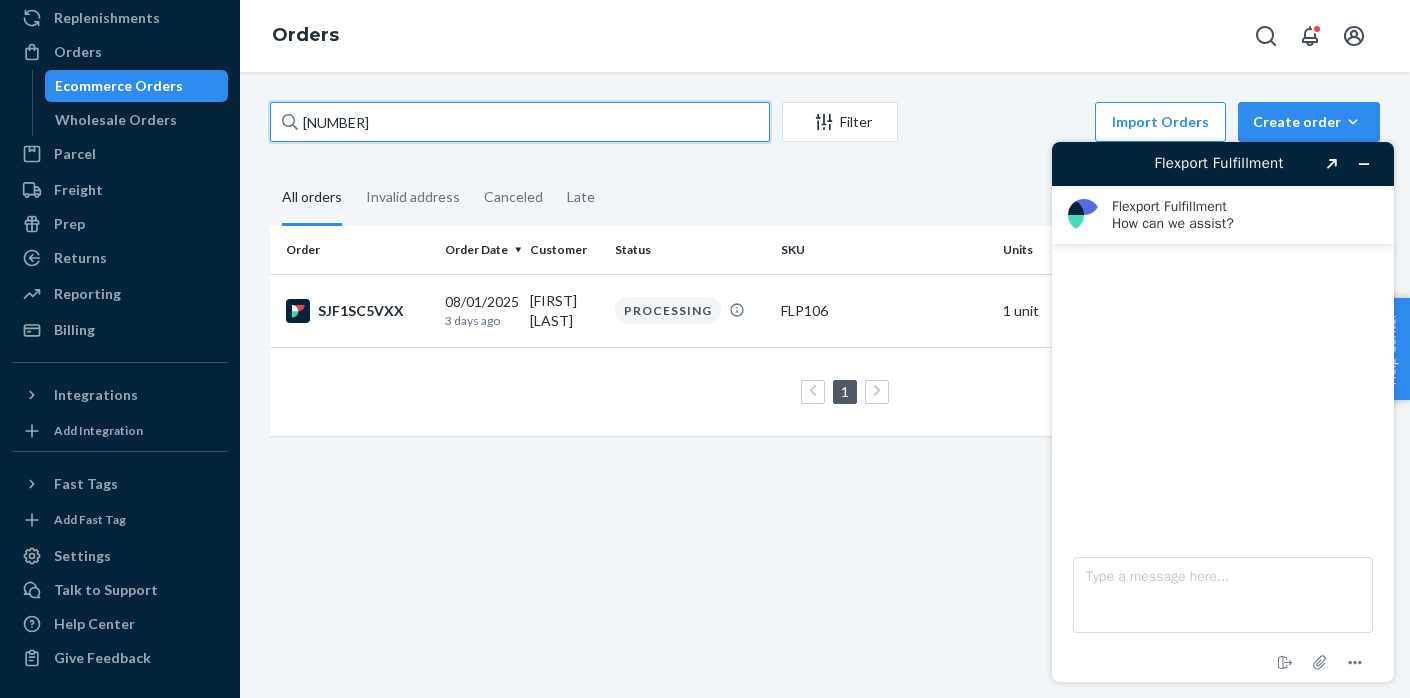 type on "[NUMBER]" 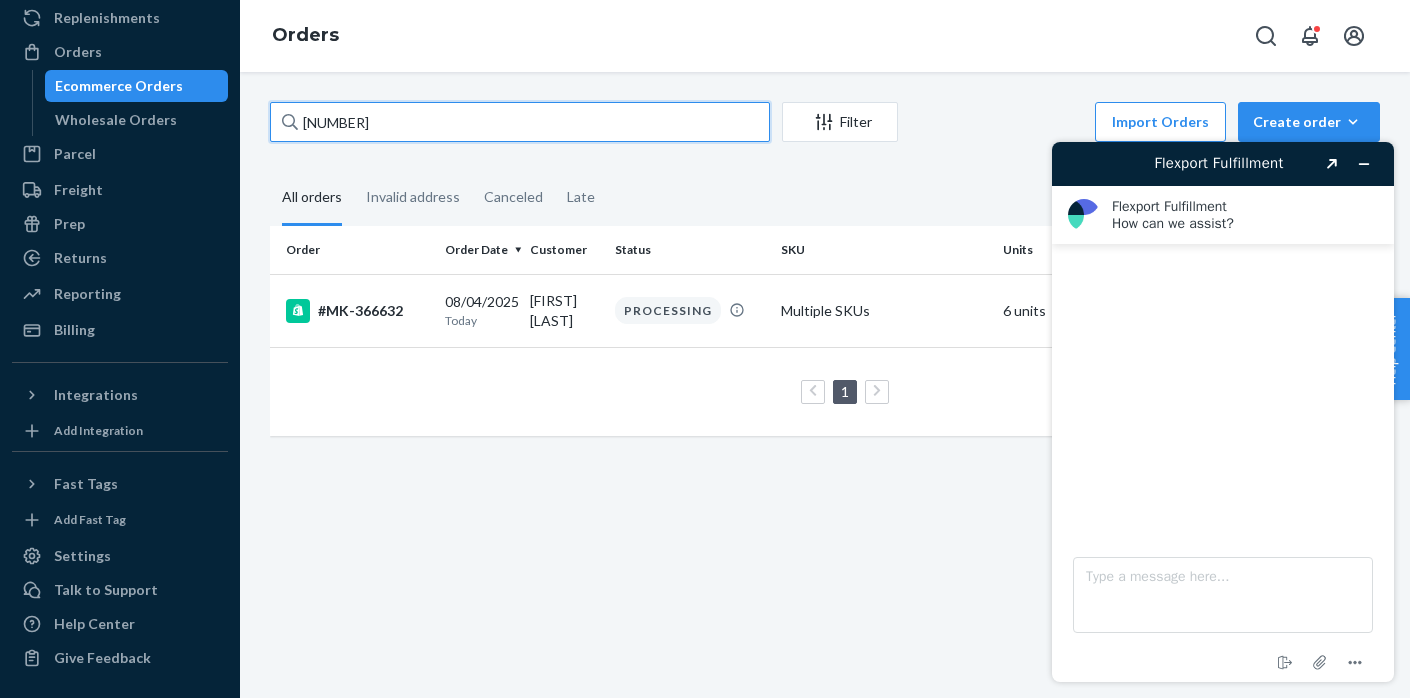 scroll, scrollTop: 0, scrollLeft: 0, axis: both 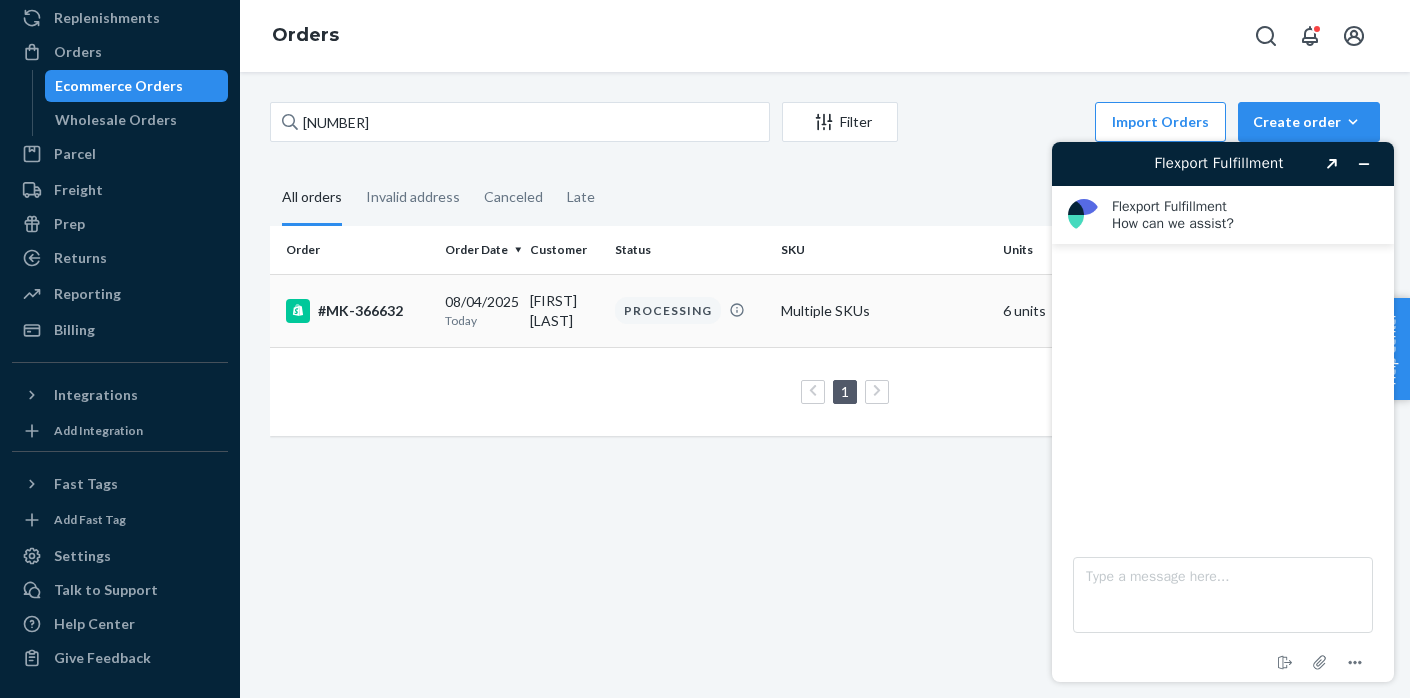 click on "#MK-366632" at bounding box center [357, 311] 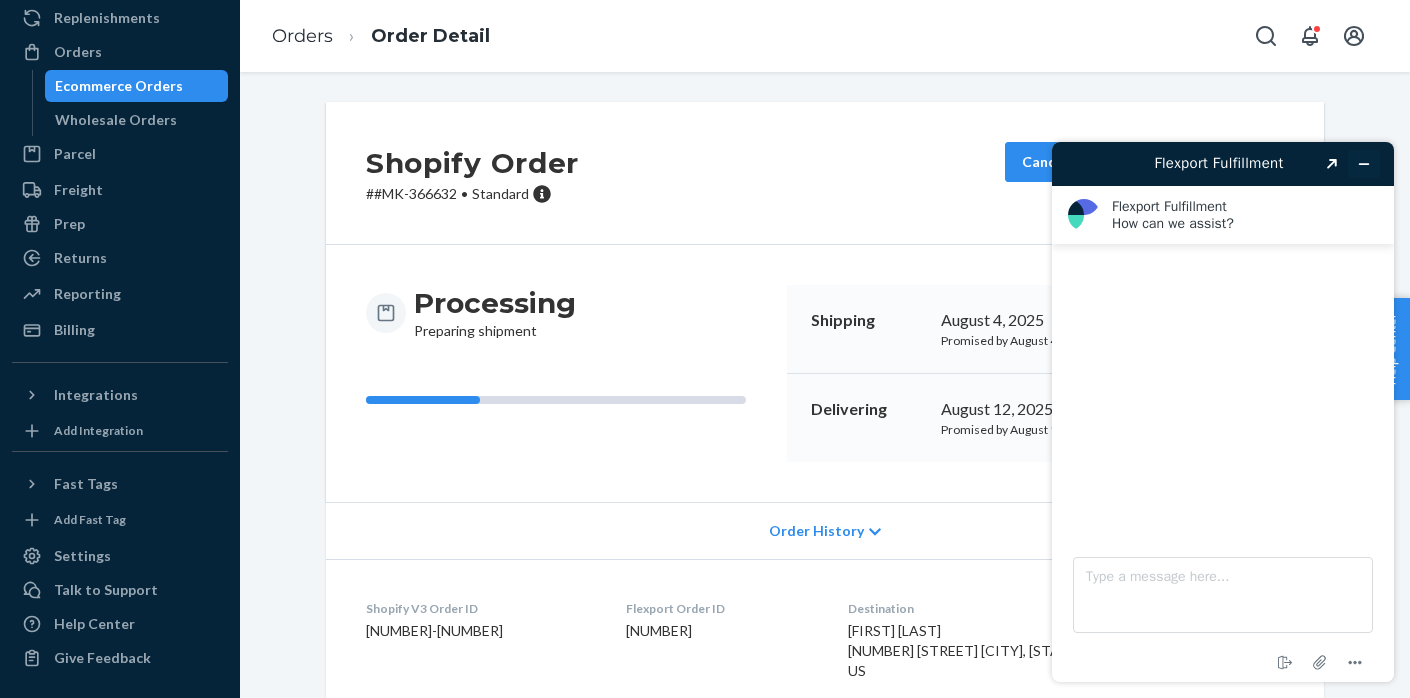 click at bounding box center (1364, 164) 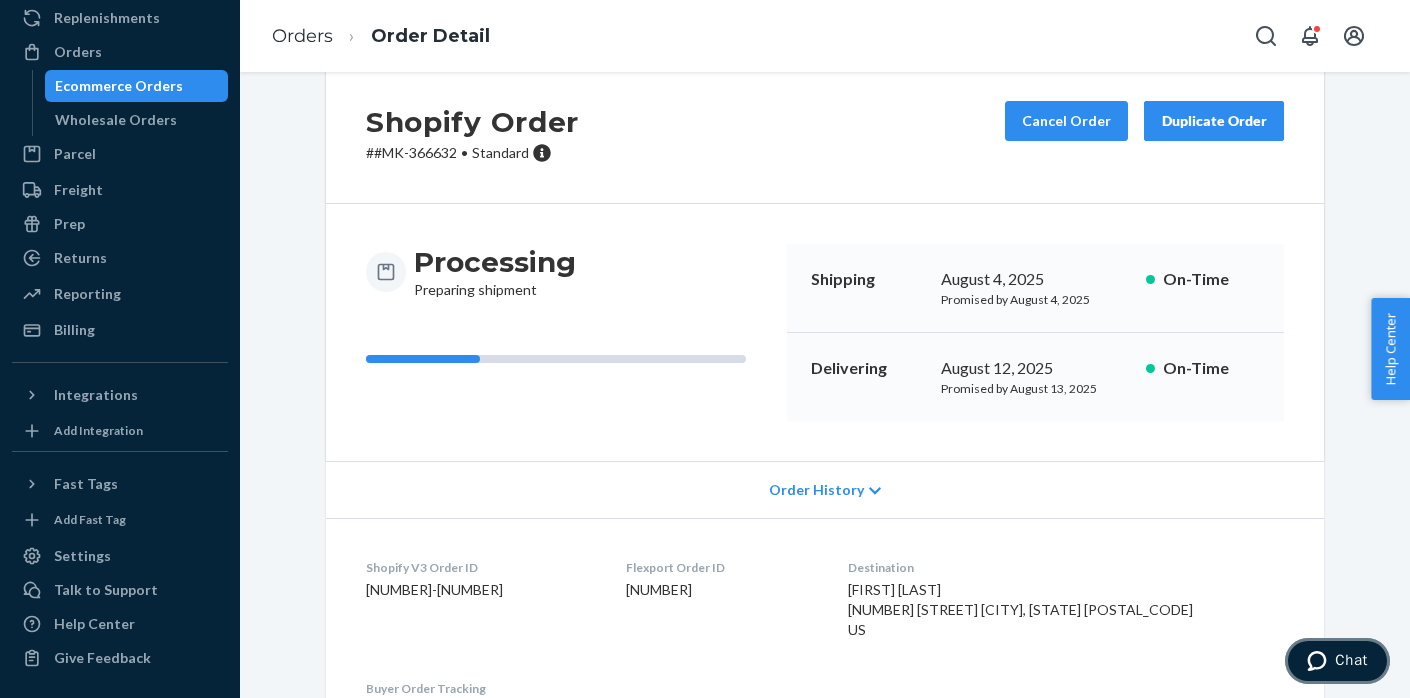scroll, scrollTop: 43, scrollLeft: 0, axis: vertical 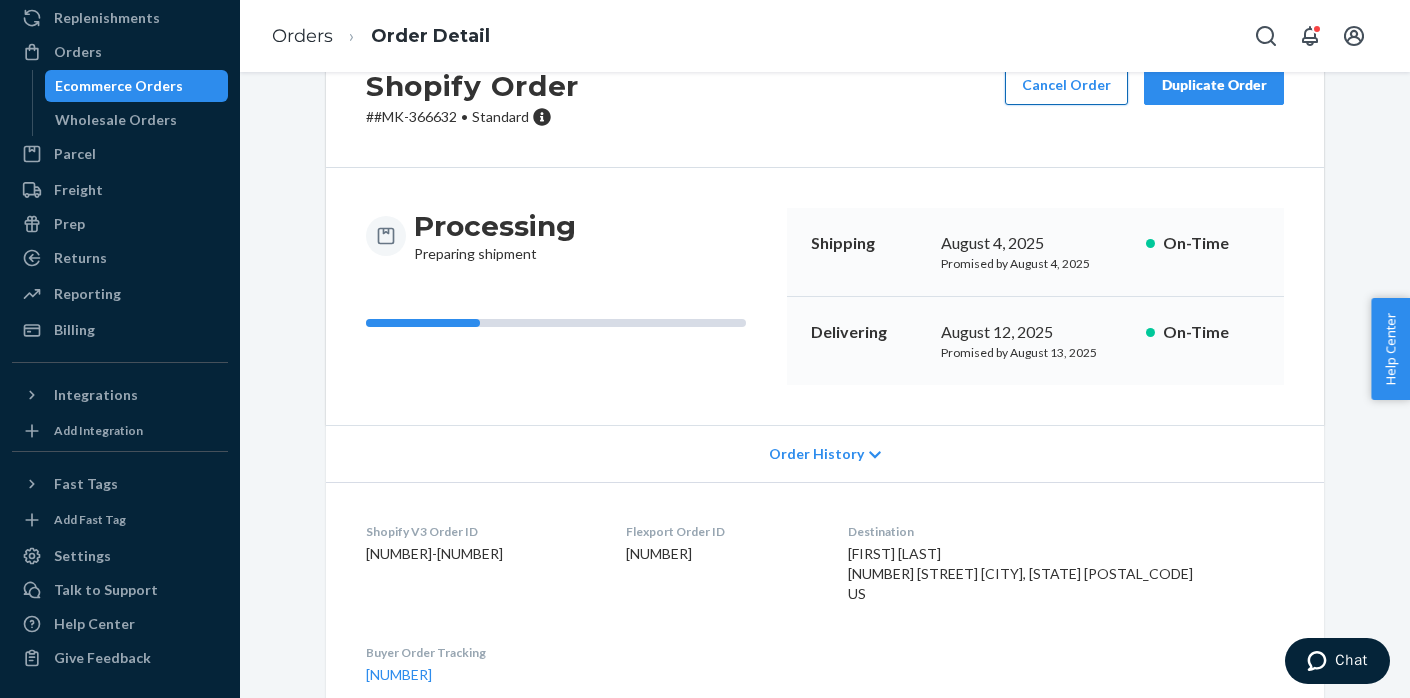 click on "Cancel Order" at bounding box center (1066, 85) 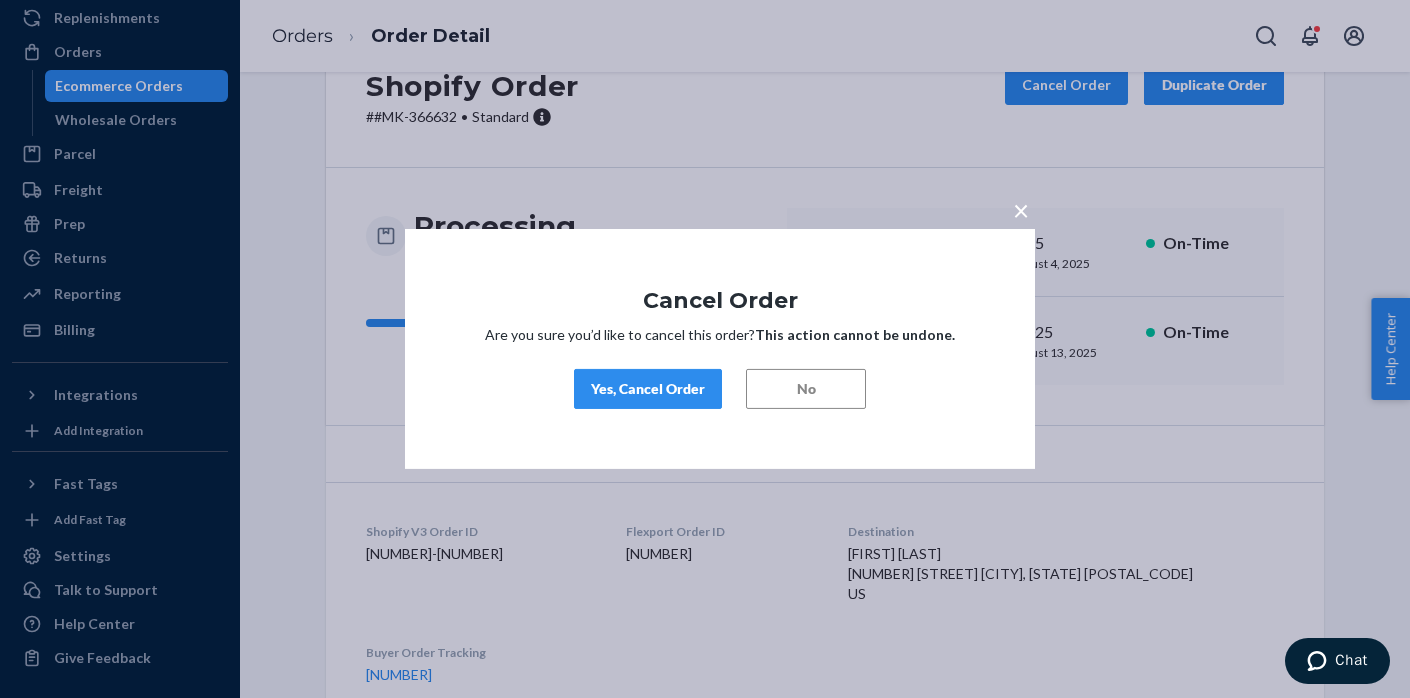 click on "Yes, Cancel Order" at bounding box center [648, 389] 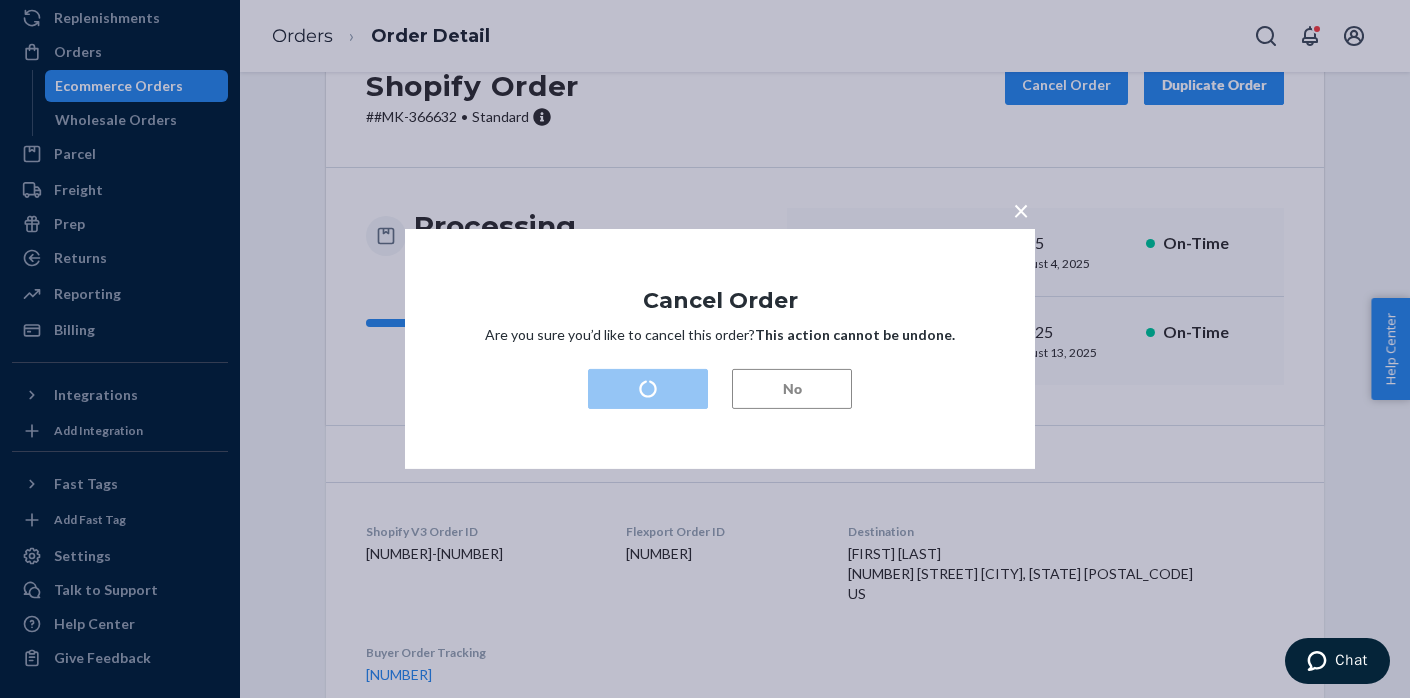 scroll, scrollTop: 0, scrollLeft: 0, axis: both 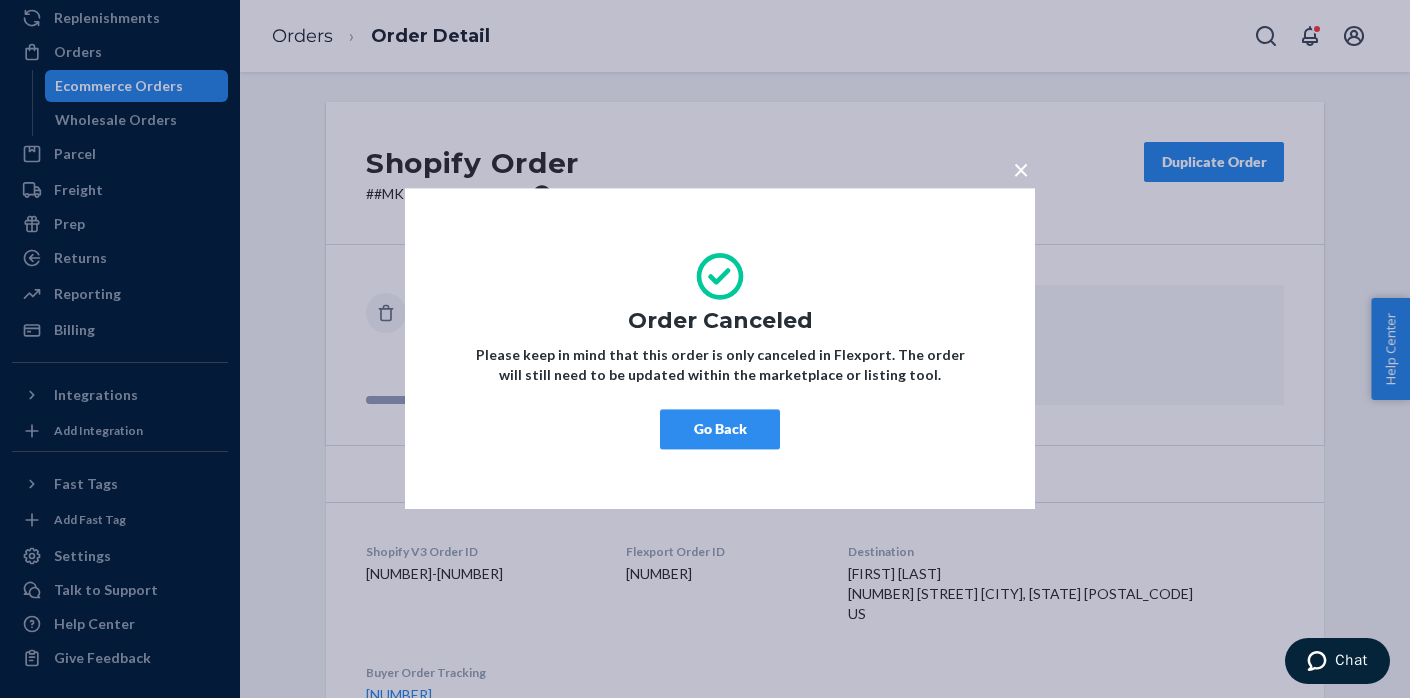 click on "×" at bounding box center (1021, 169) 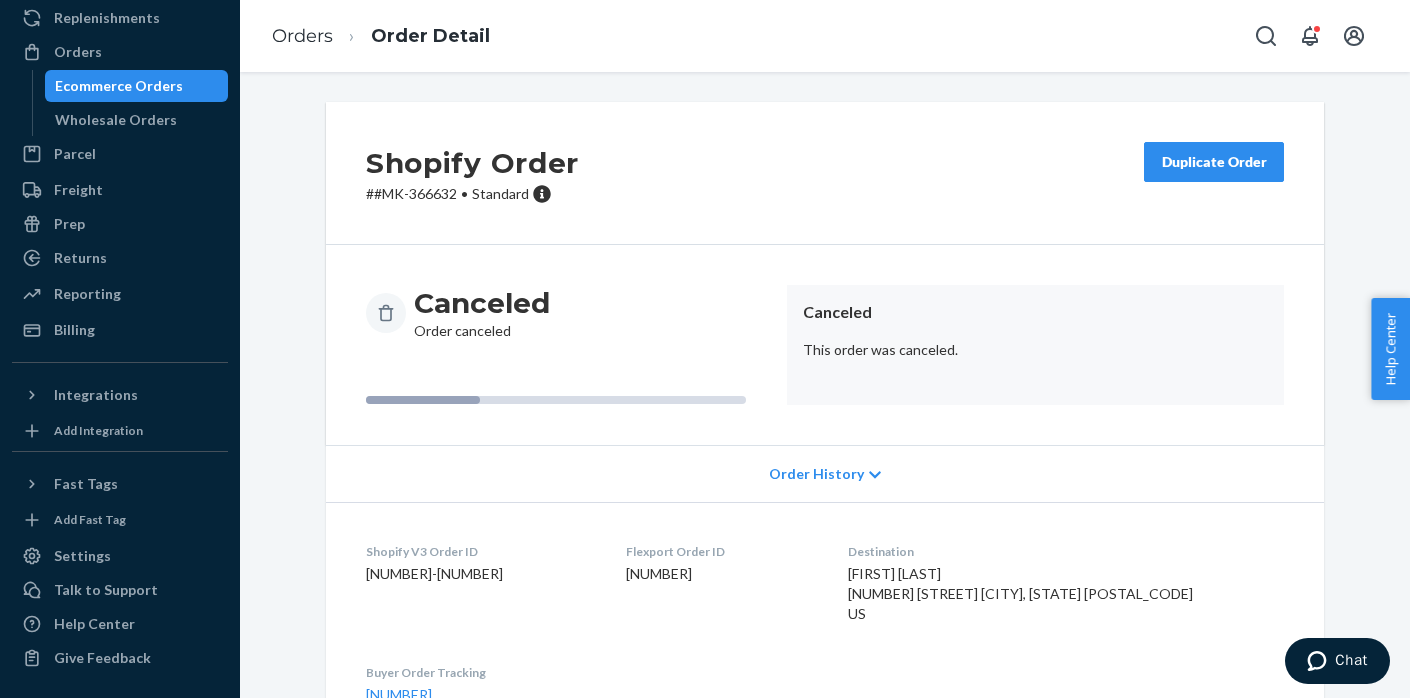 click on "Ecommerce Orders" at bounding box center [119, 86] 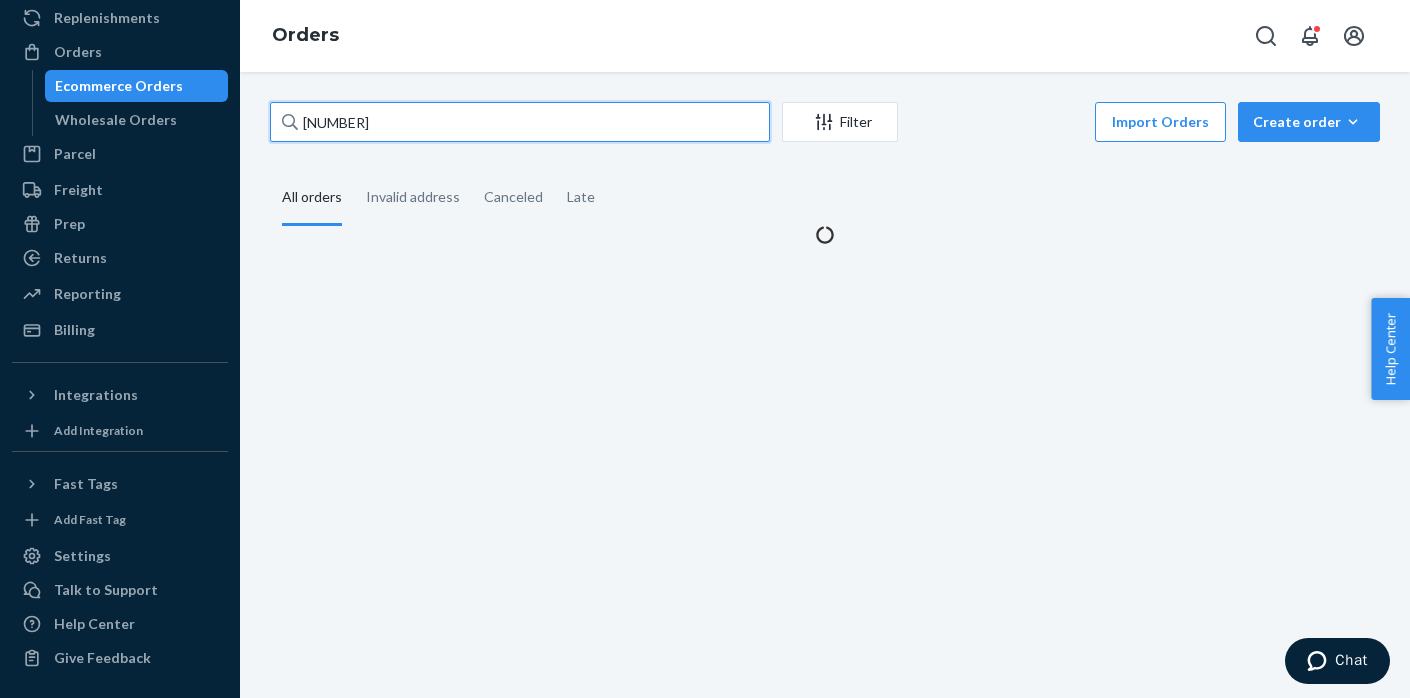 click on "[NUMBER]" at bounding box center [520, 122] 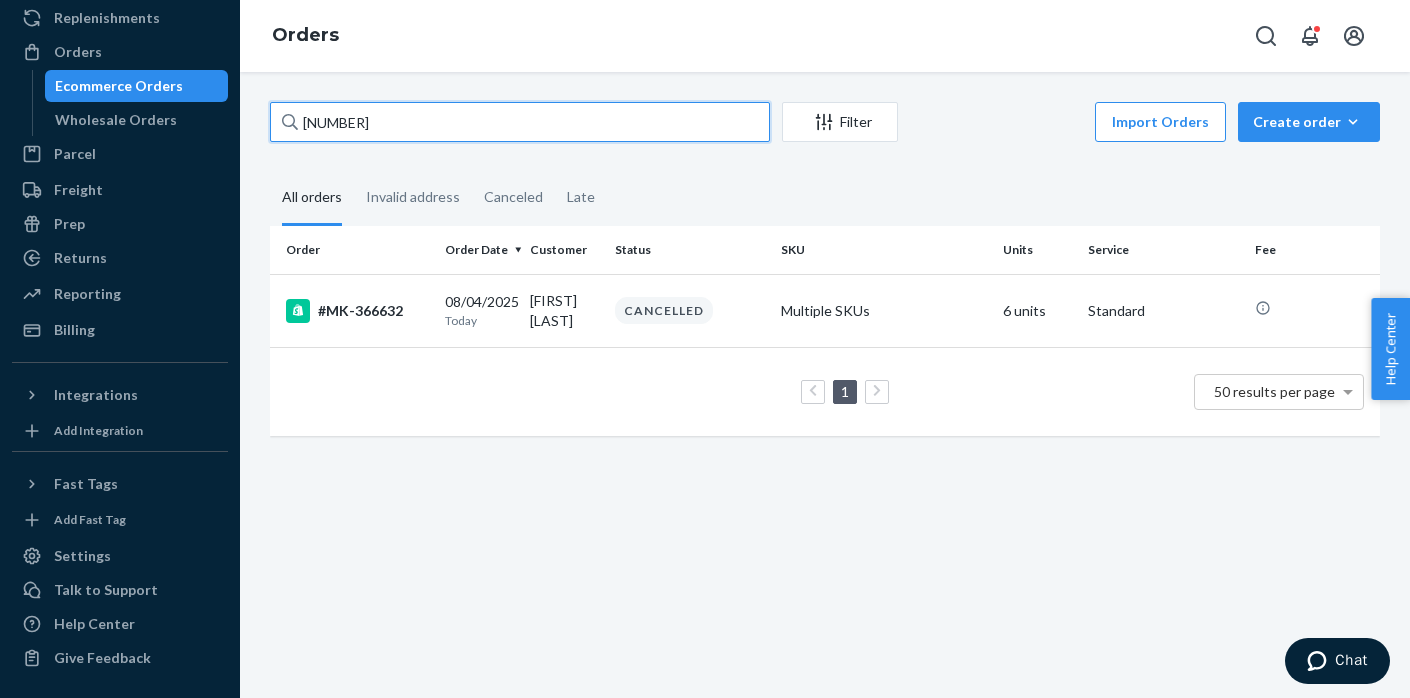 click on "[NUMBER]" at bounding box center (520, 122) 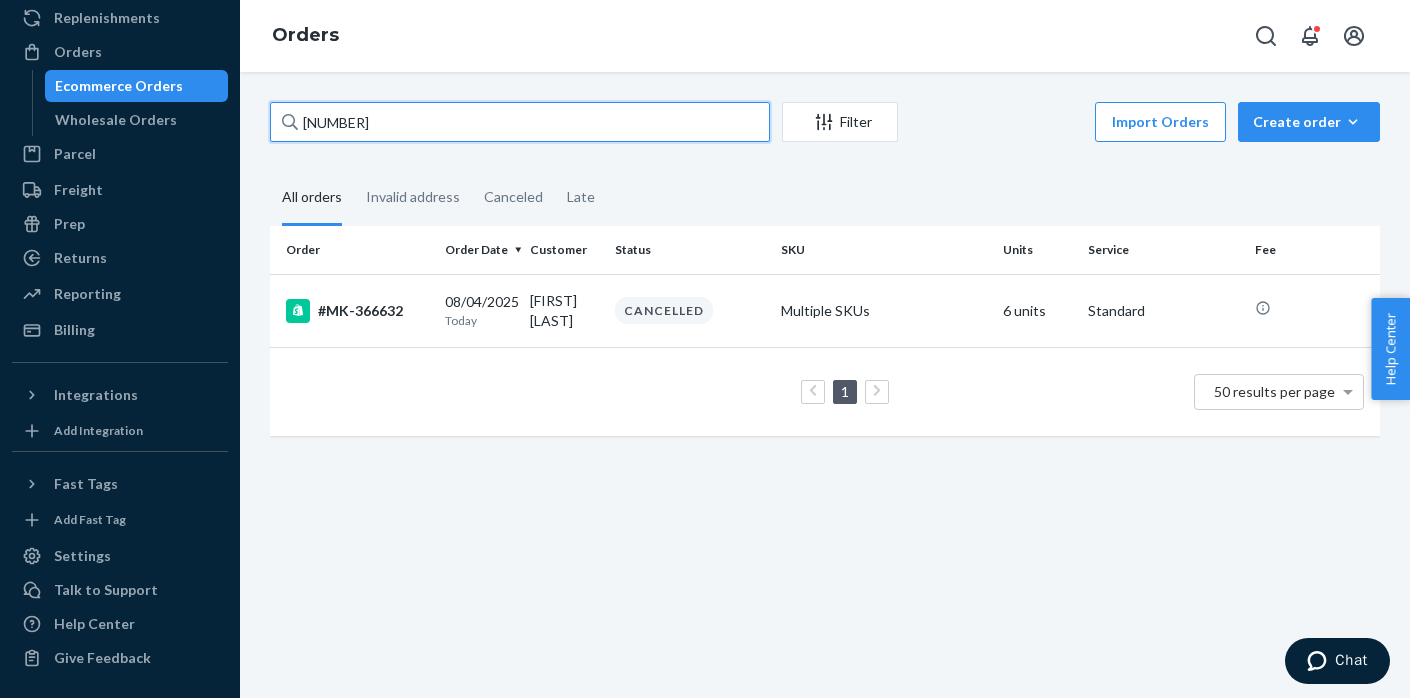 click on "[NUMBER]" at bounding box center (520, 122) 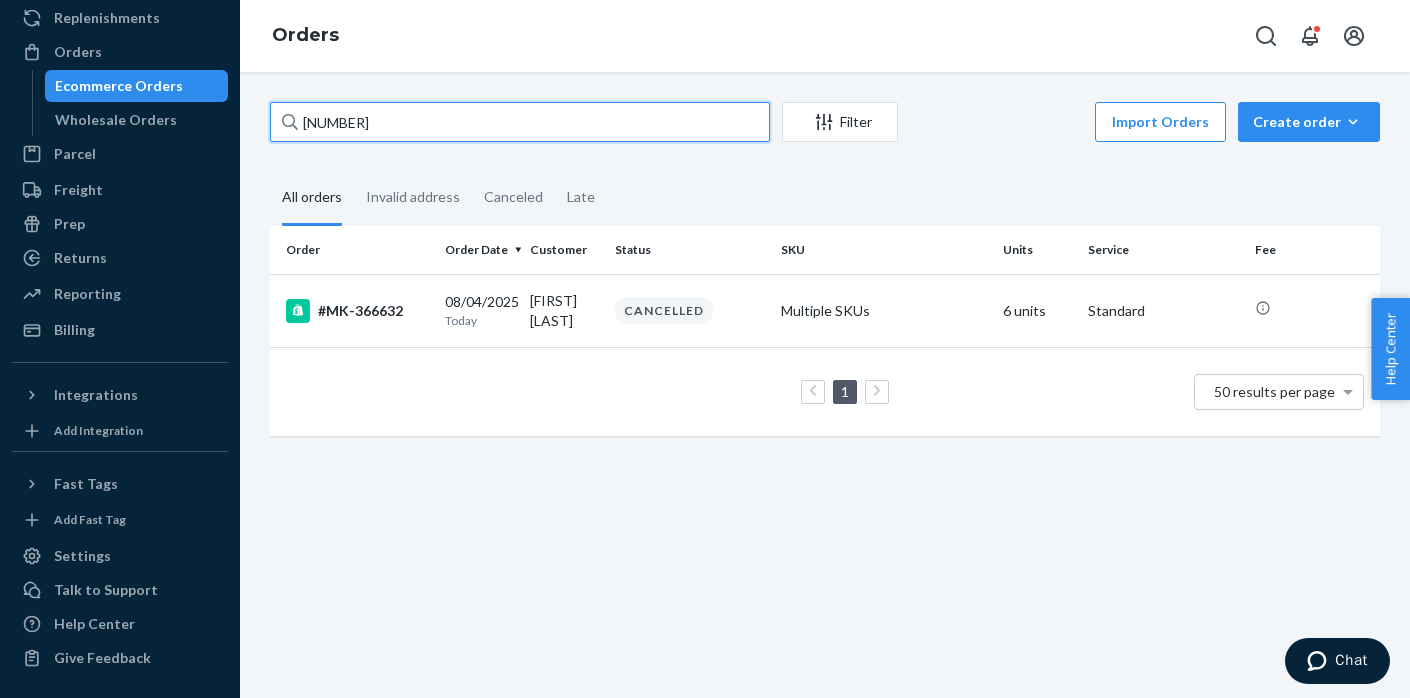 click on "[NUMBER]" at bounding box center (520, 122) 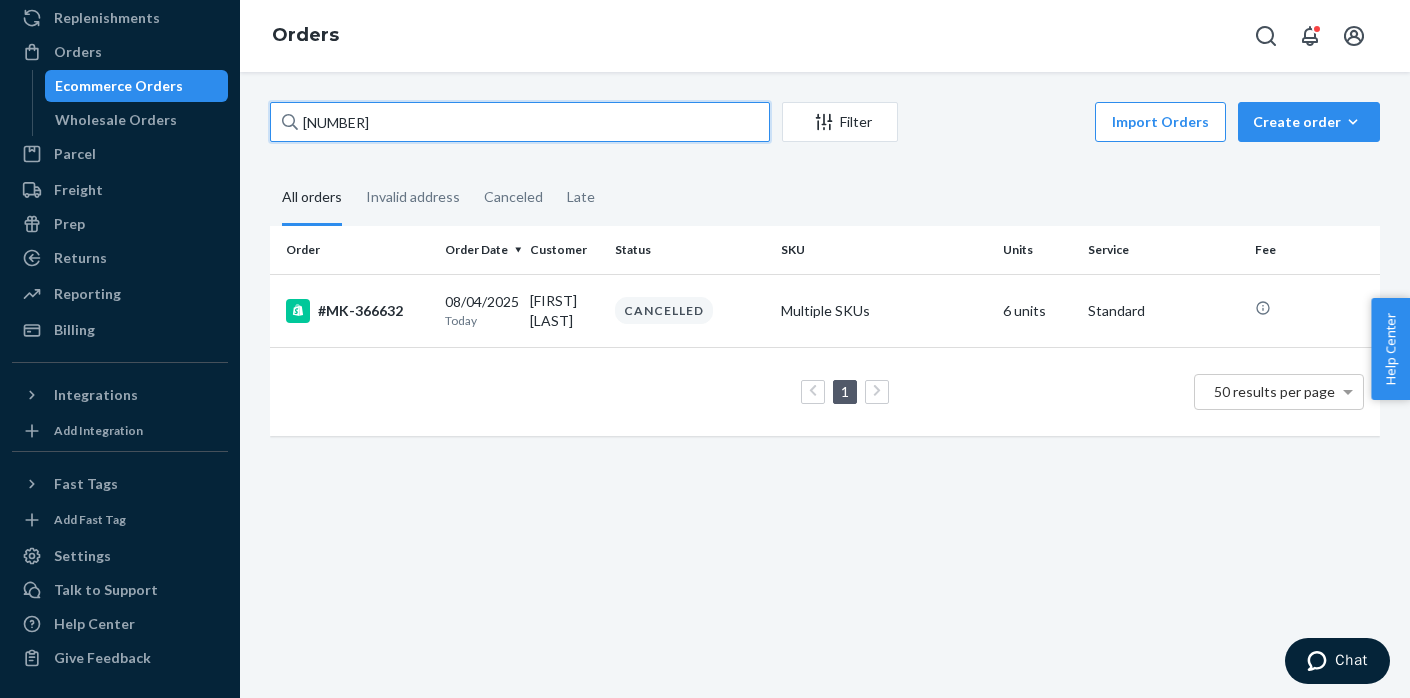 type on "[NUMBER]" 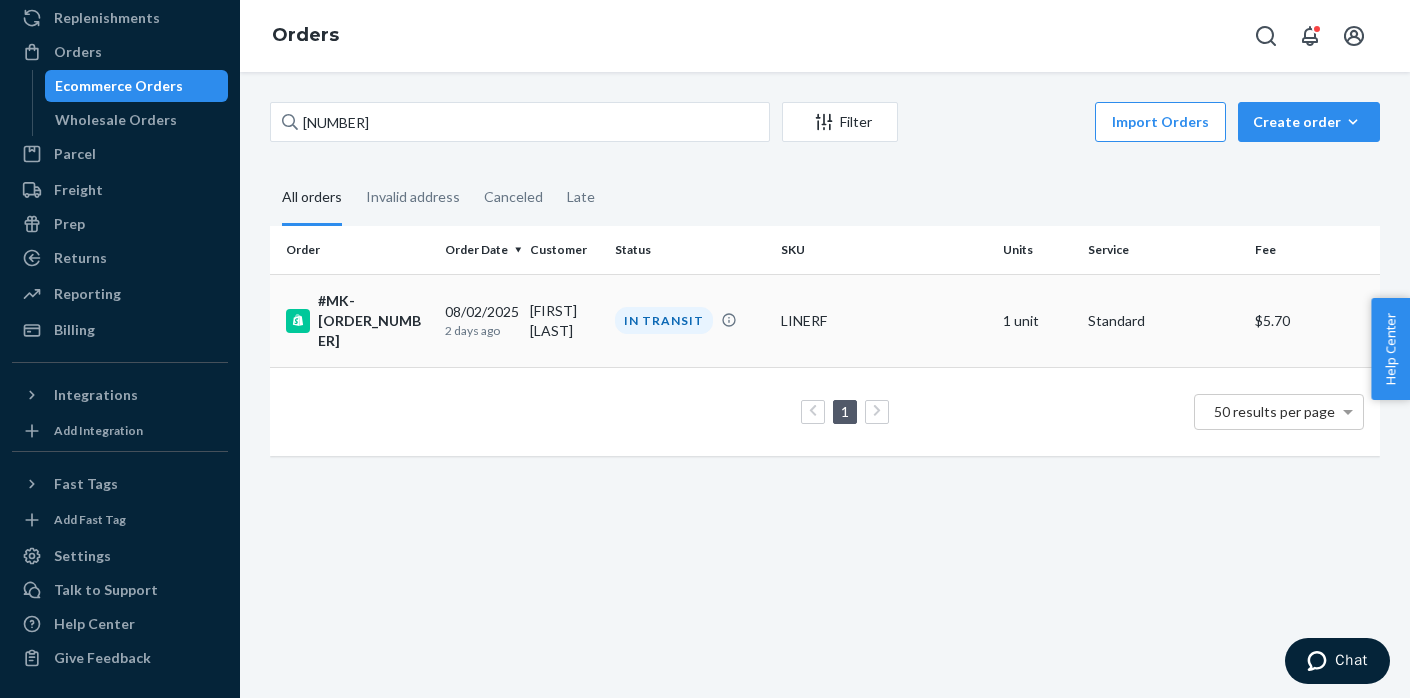click on "#MK-[ORDER_NUMBER]" at bounding box center [357, 321] 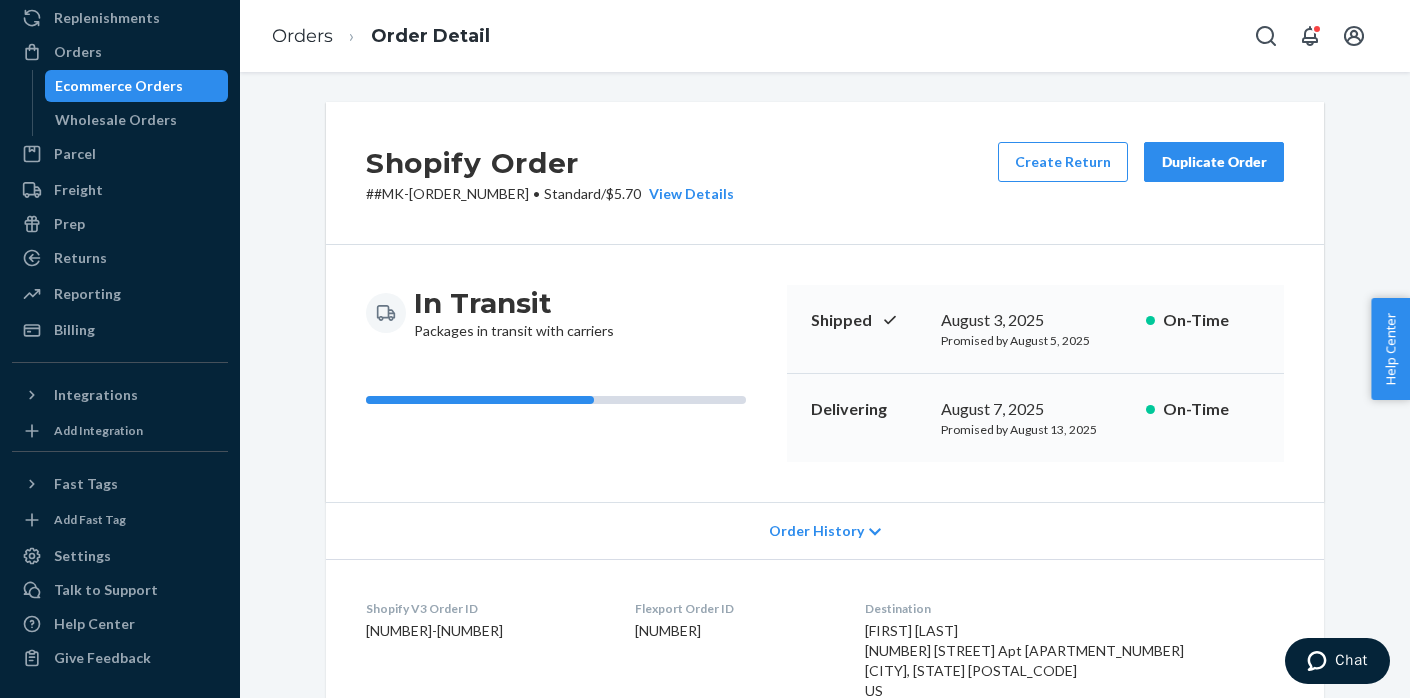 click on "Ecommerce Orders" at bounding box center [119, 86] 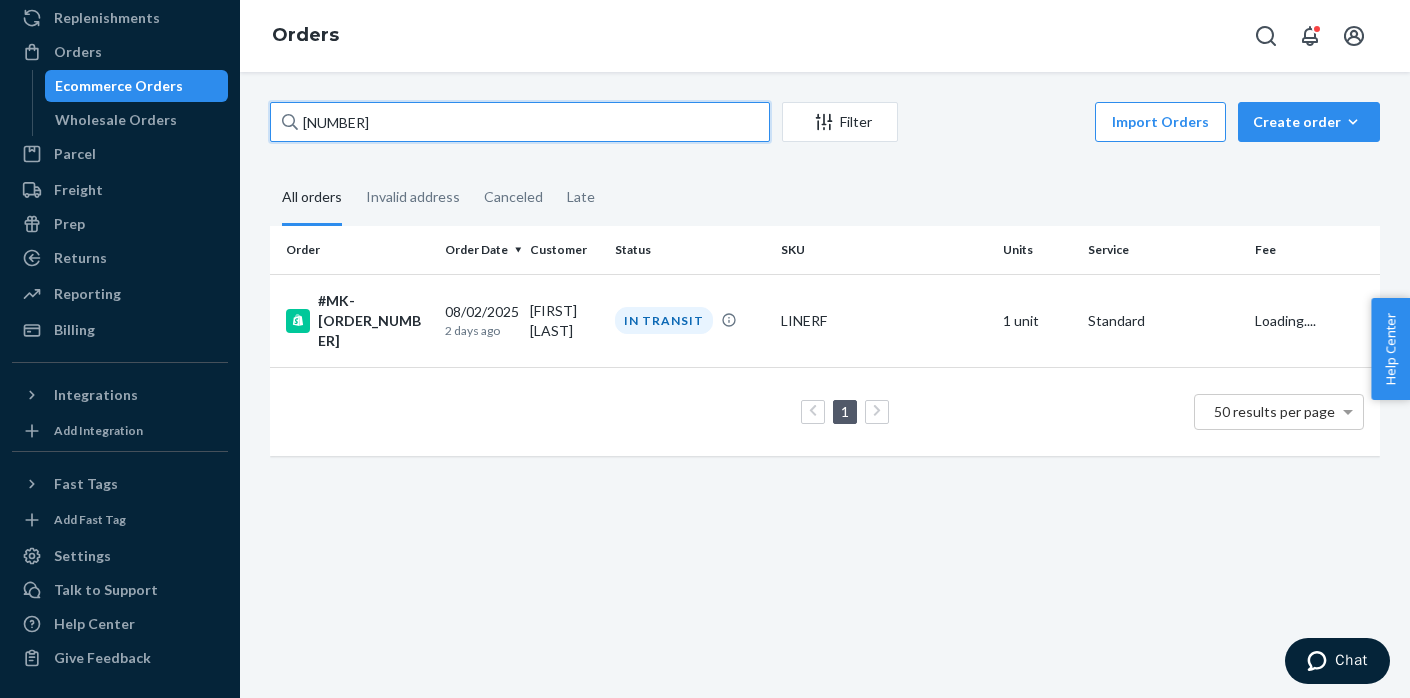 click on "[NUMBER]" at bounding box center [520, 122] 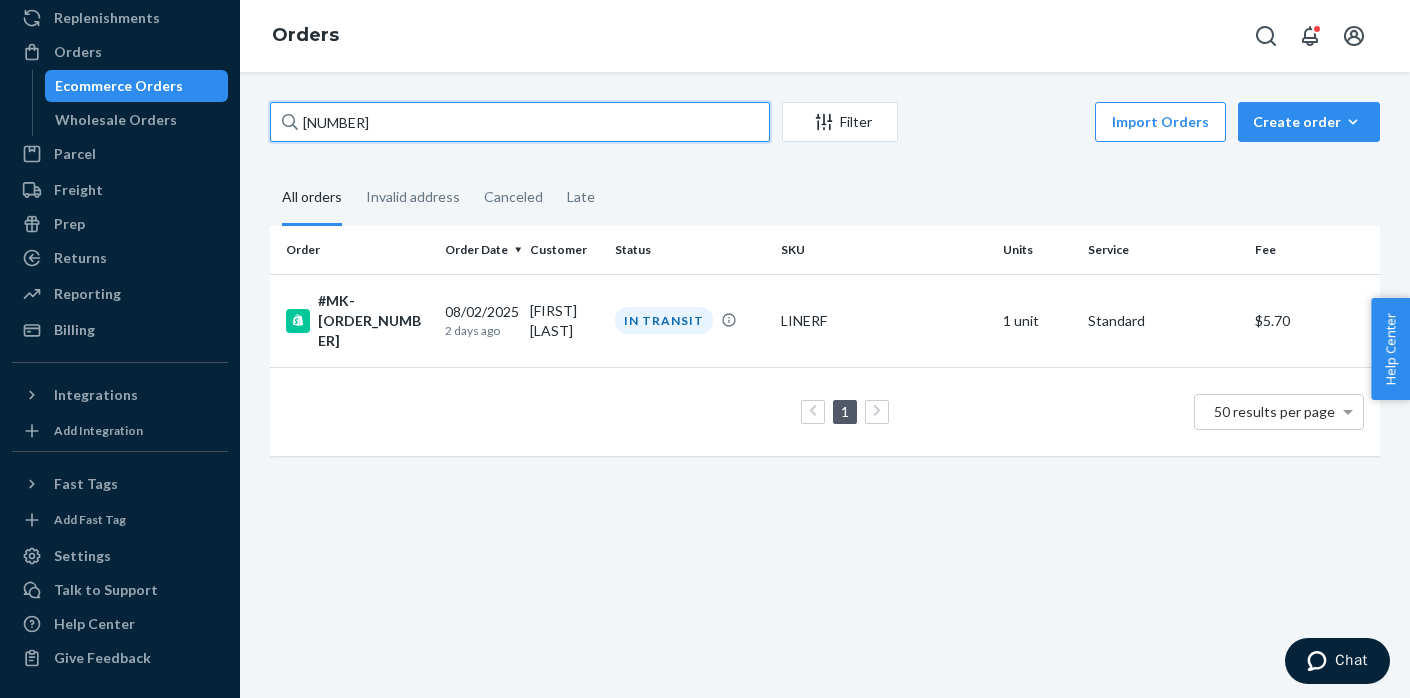 click on "[NUMBER]" at bounding box center (520, 122) 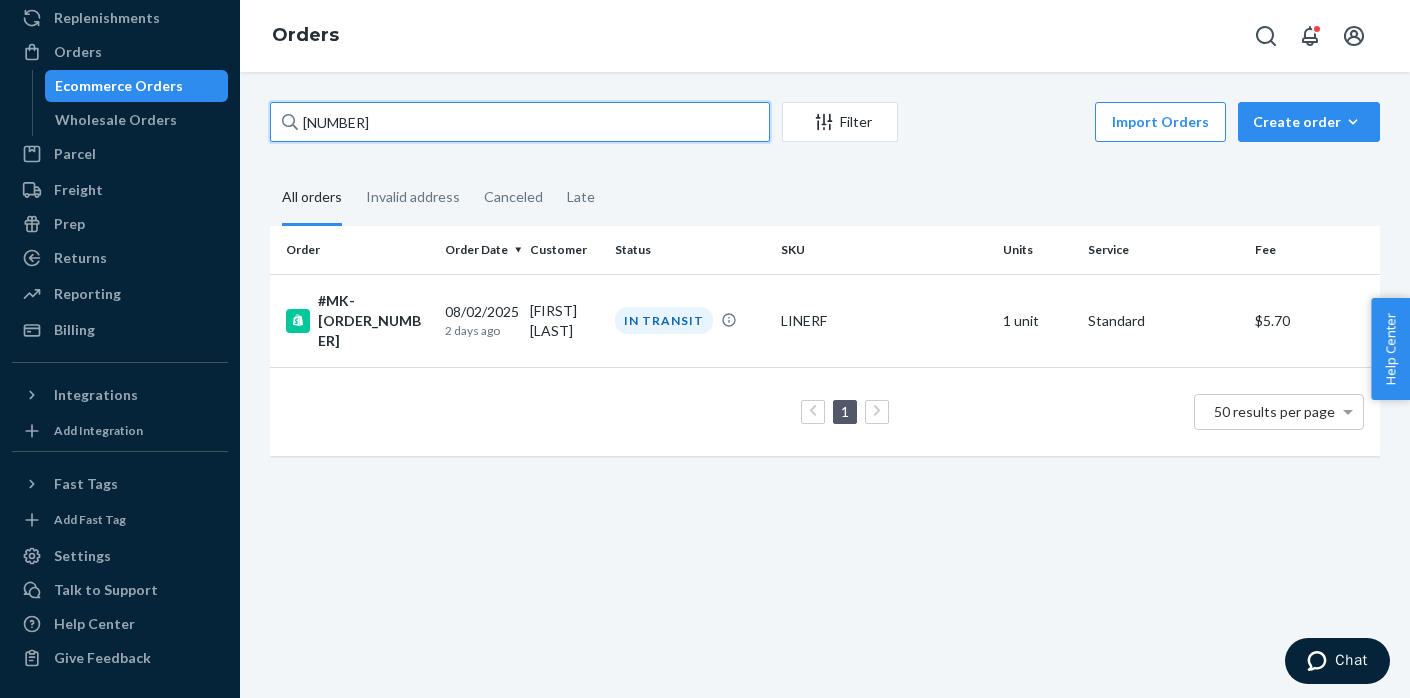 click on "[NUMBER]" at bounding box center [520, 122] 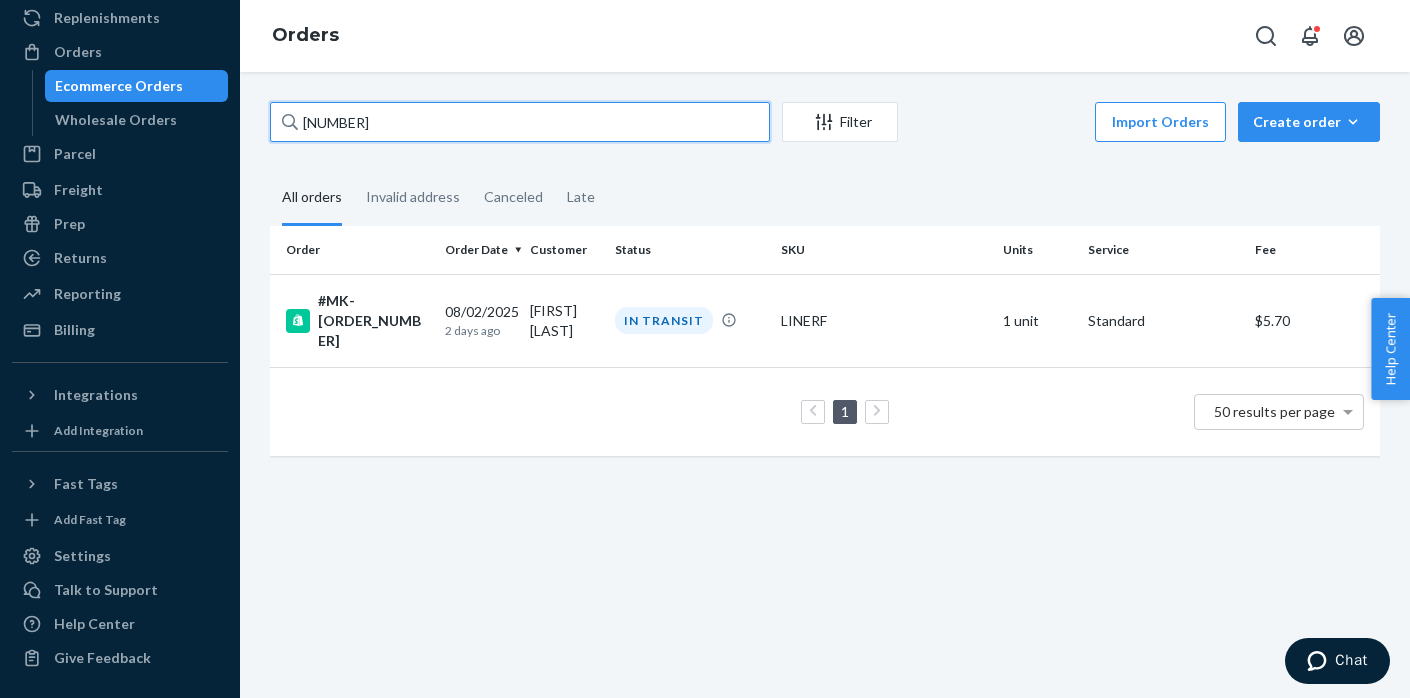 paste on "2" 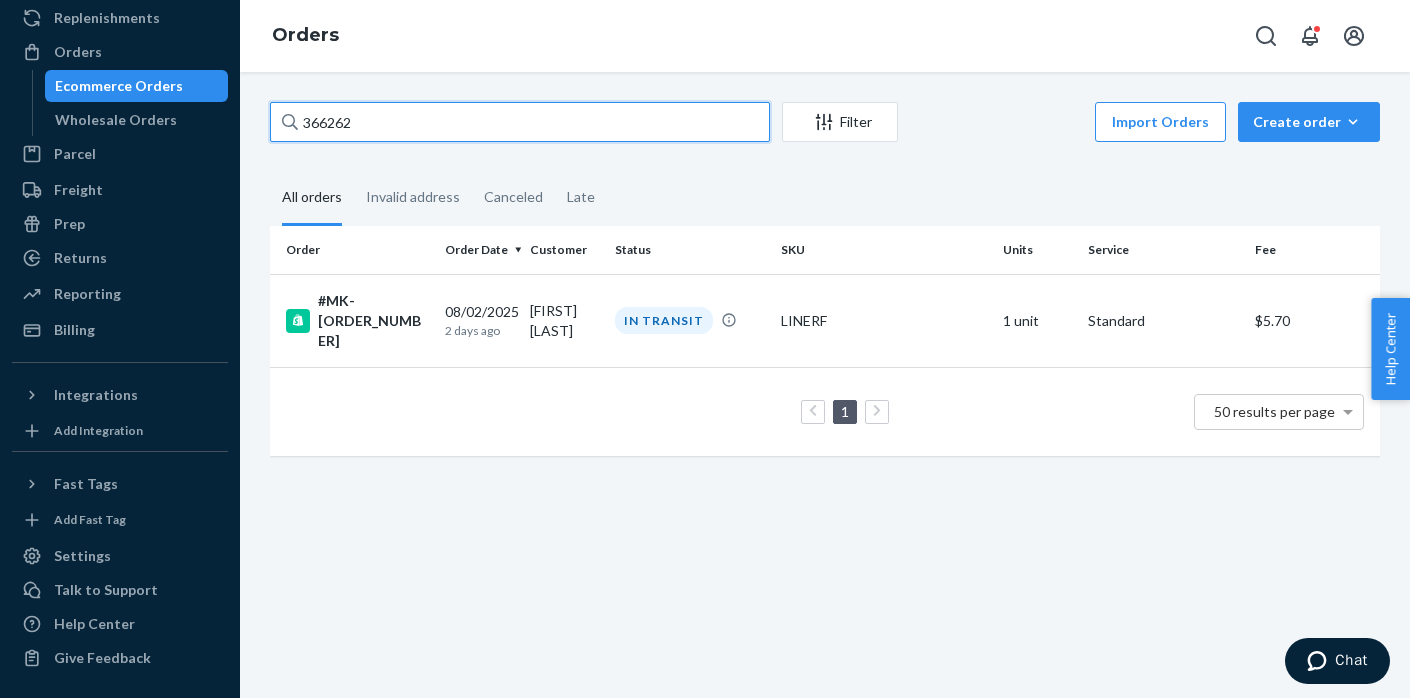 type on "366262" 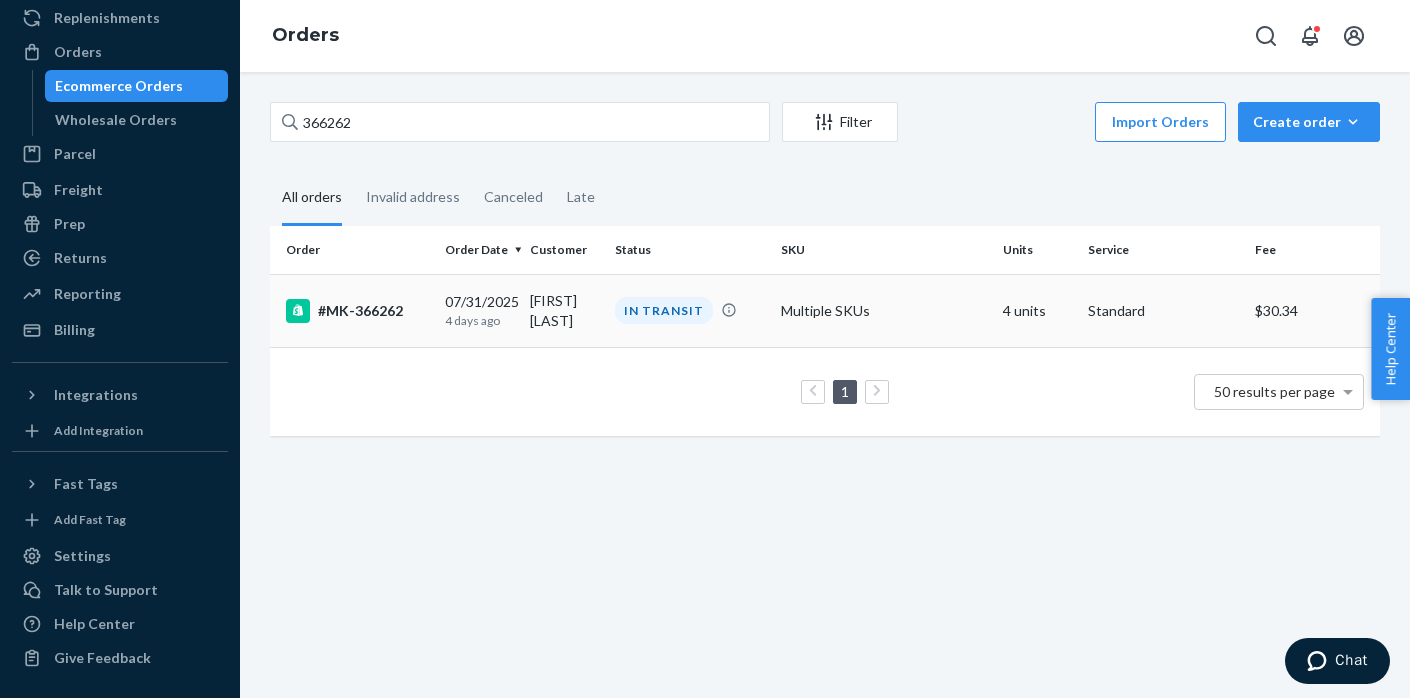 click on "#MK-366262" at bounding box center (357, 311) 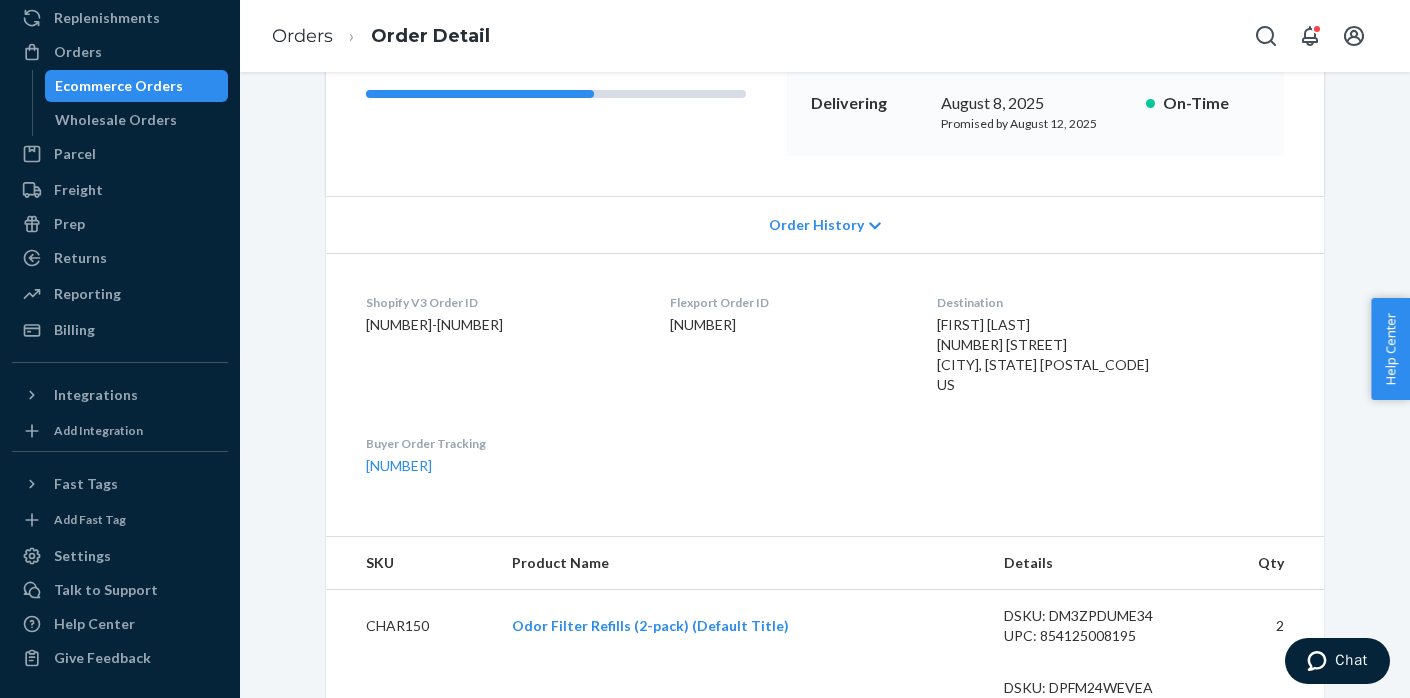 scroll, scrollTop: 329, scrollLeft: 0, axis: vertical 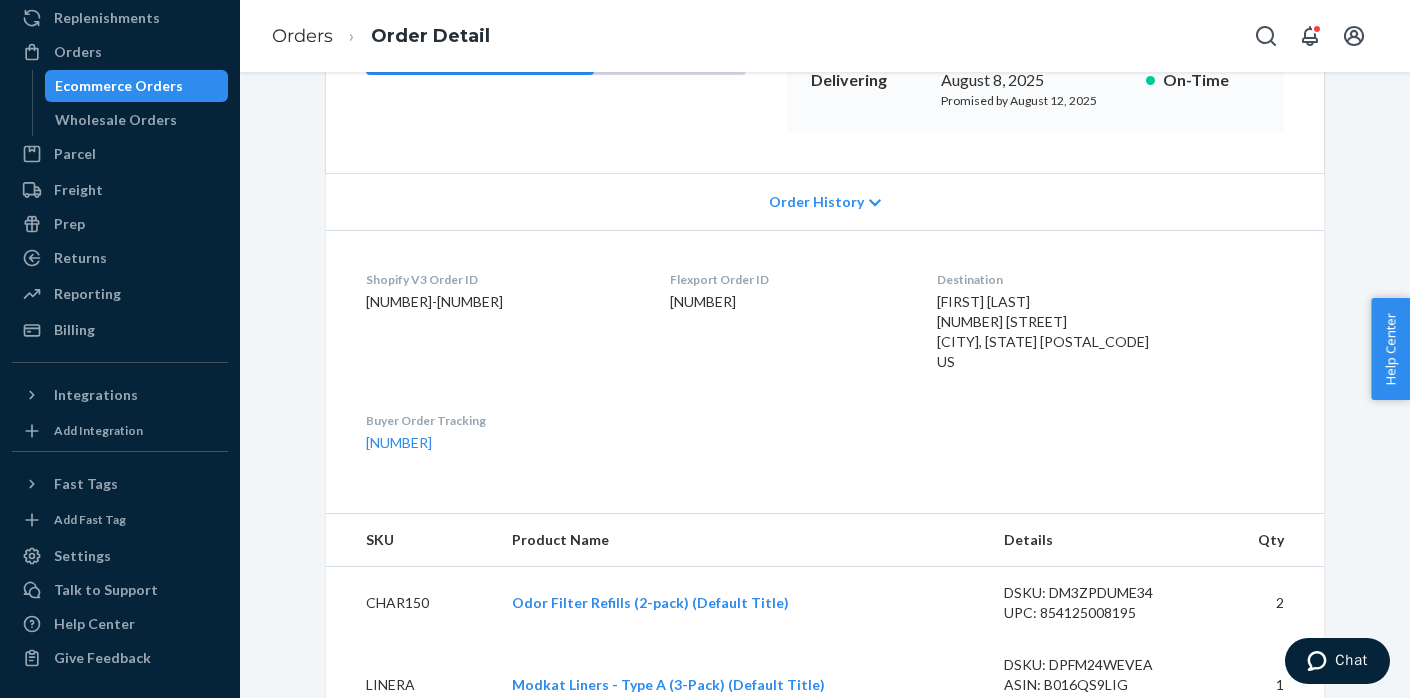 drag, startPoint x: 1327, startPoint y: 664, endPoint x: 1327, endPoint y: 643, distance: 21 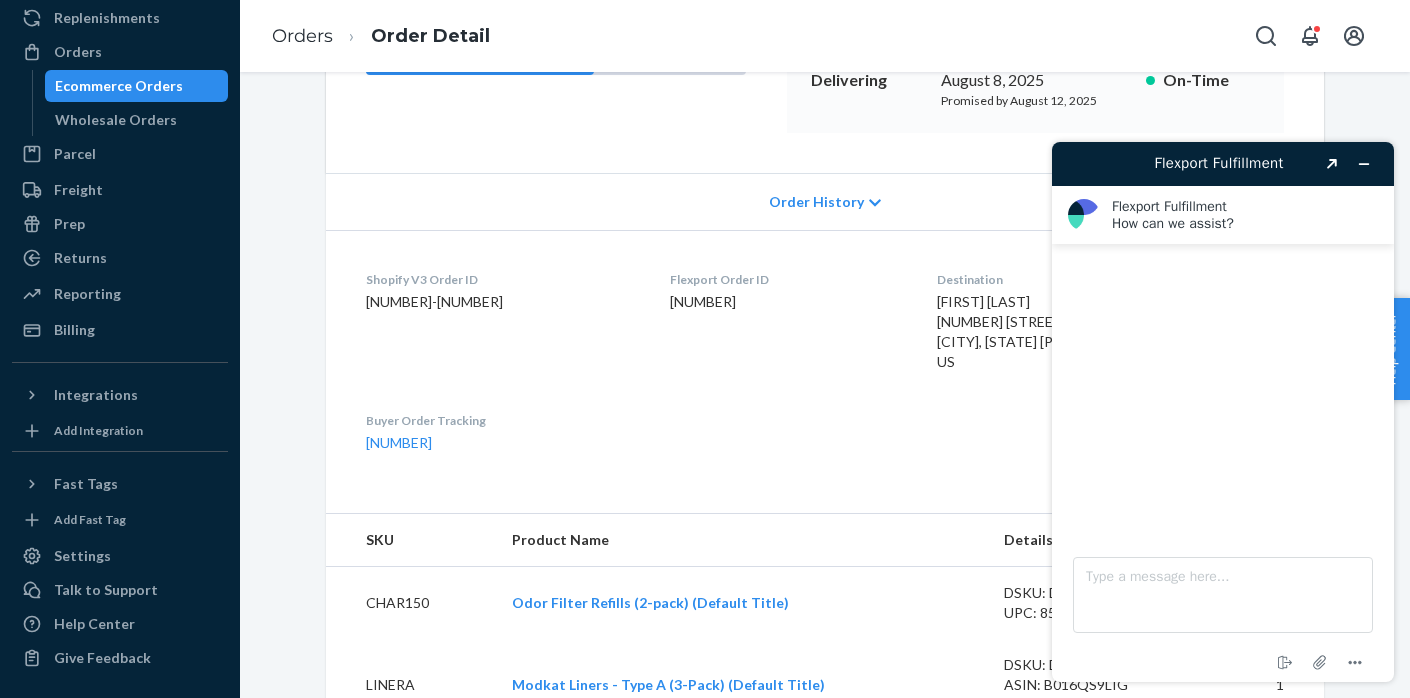 scroll, scrollTop: 0, scrollLeft: 0, axis: both 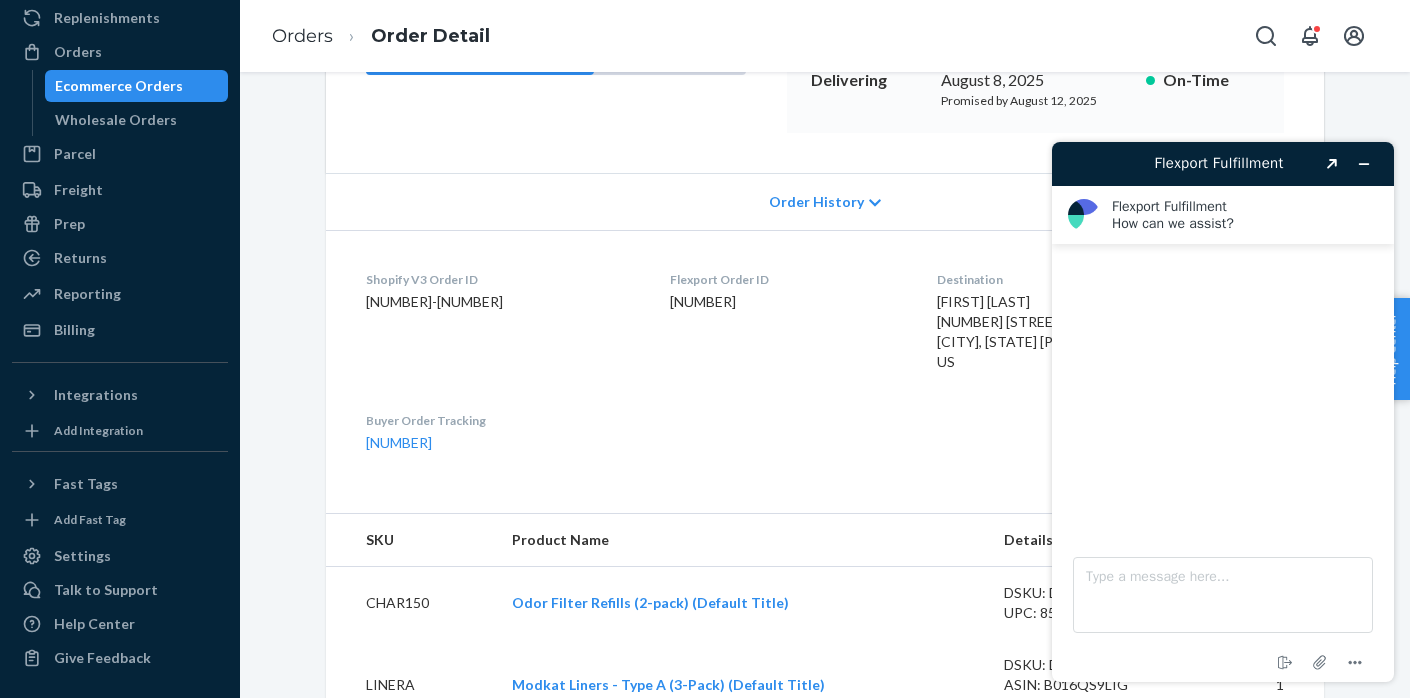 click at bounding box center (1223, 378) 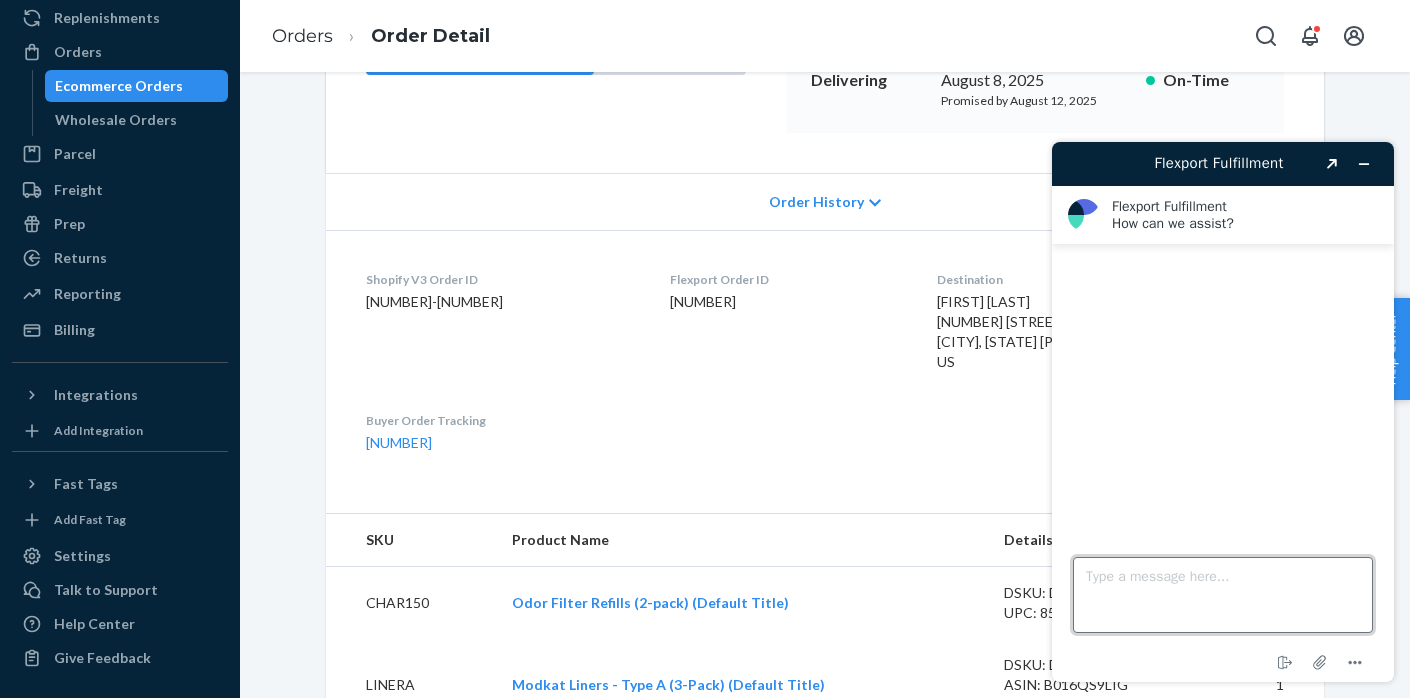 click on "Type a message here..." at bounding box center [1223, 595] 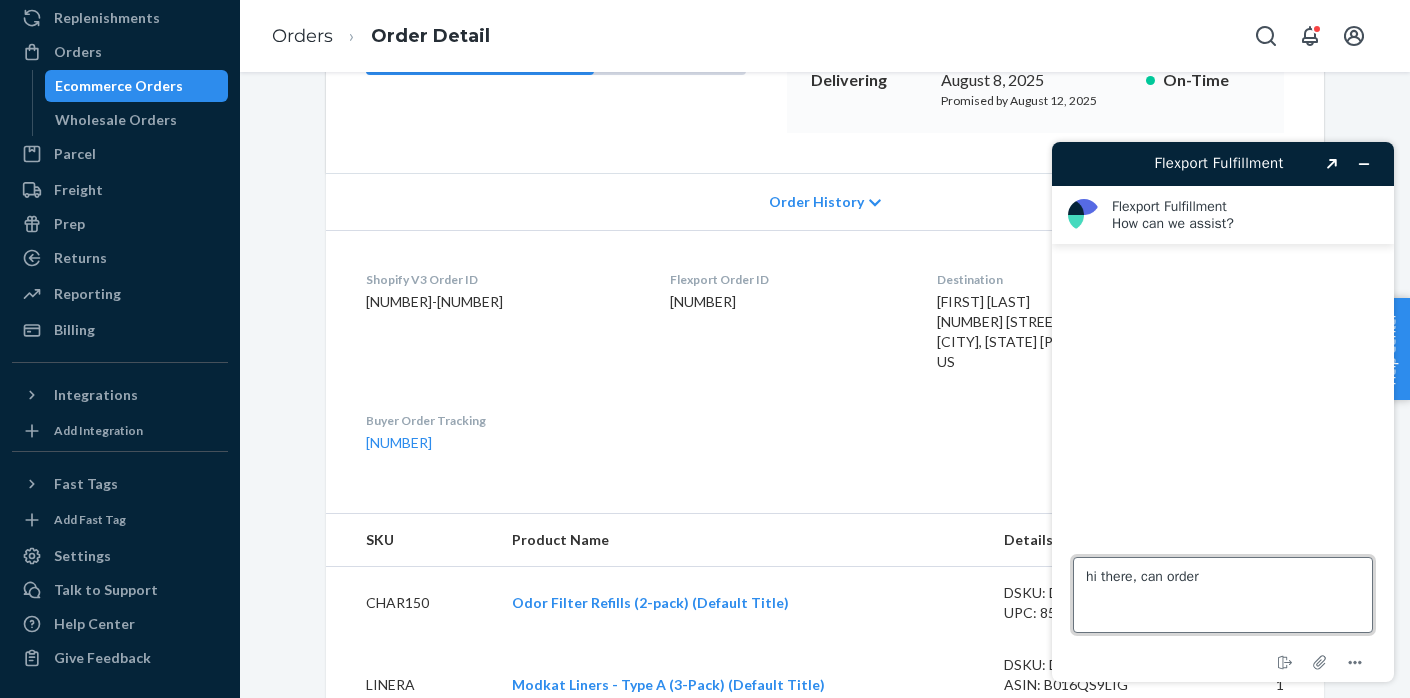 paste on "366262" 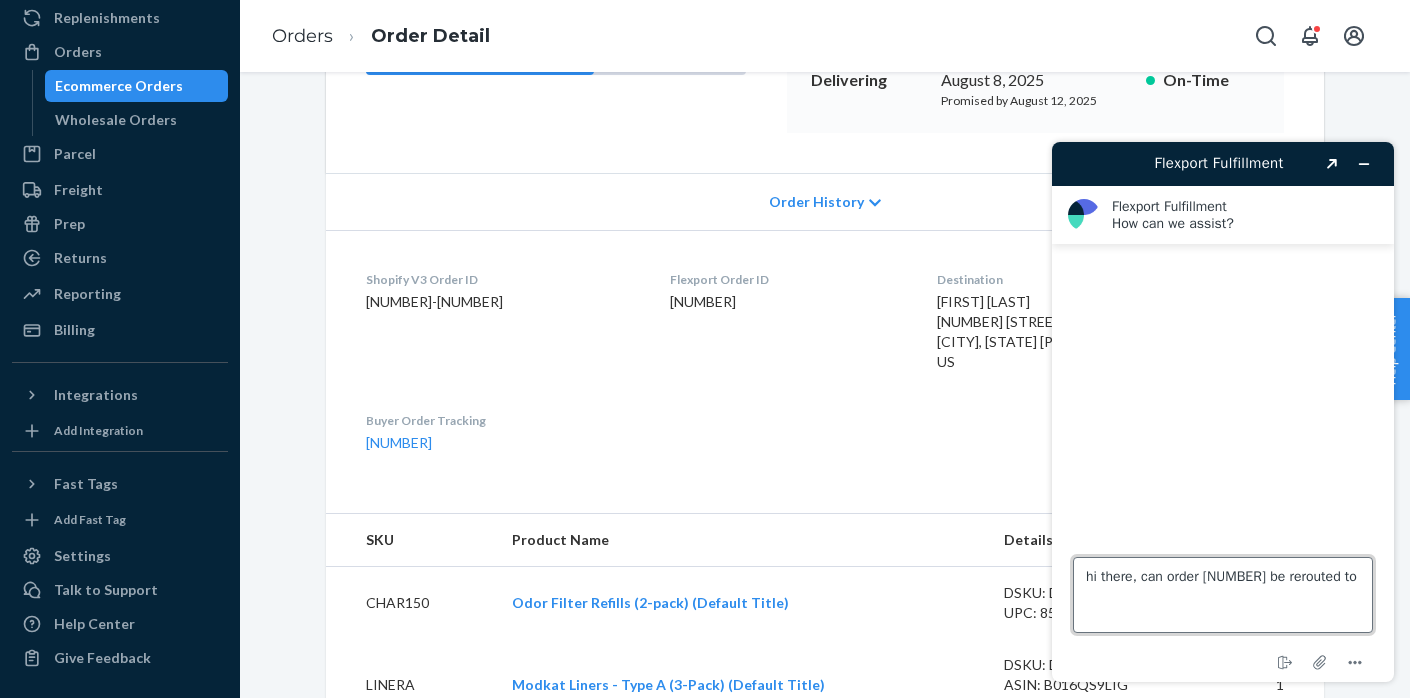 paste on "[NUMBER] [STREET], [CITY], [STATE] [POSTAL_CODE]" 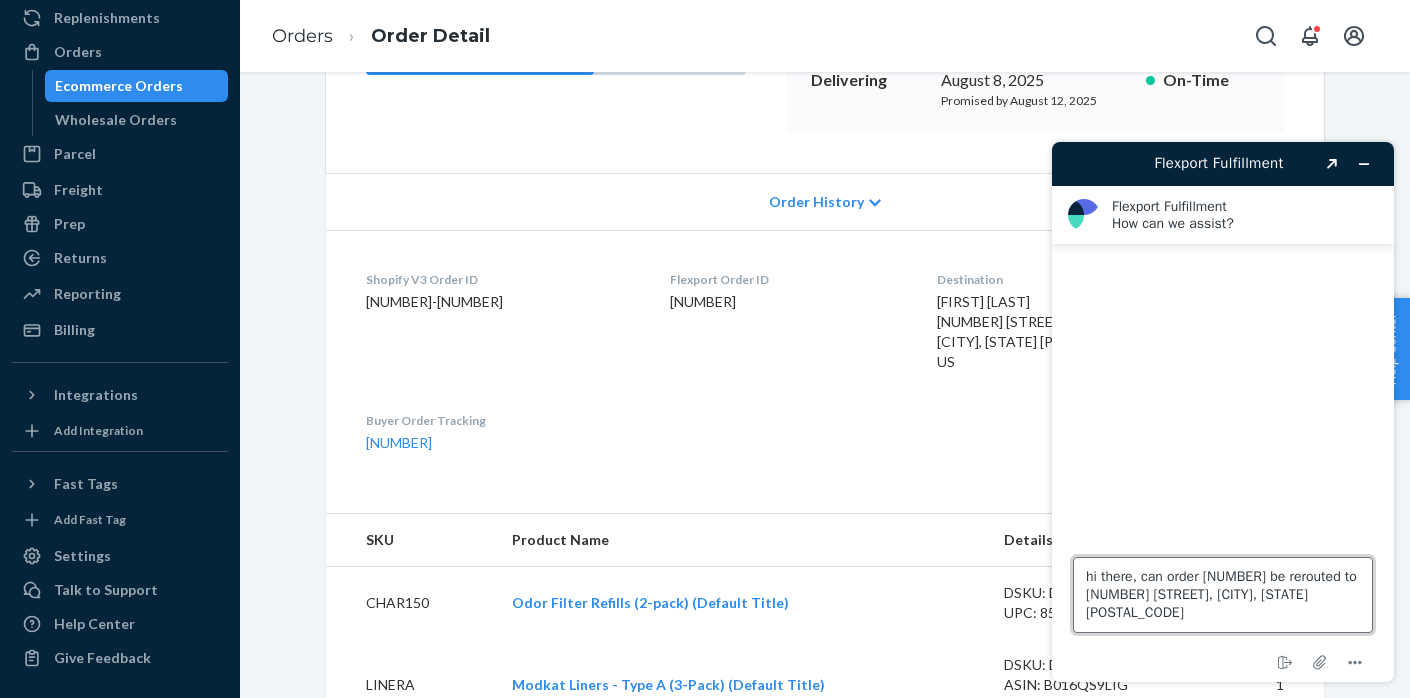 type on "hi there, can order [NUMBER] be rerouted to  [NUMBER] [STREET], [CITY], [STATE]?" 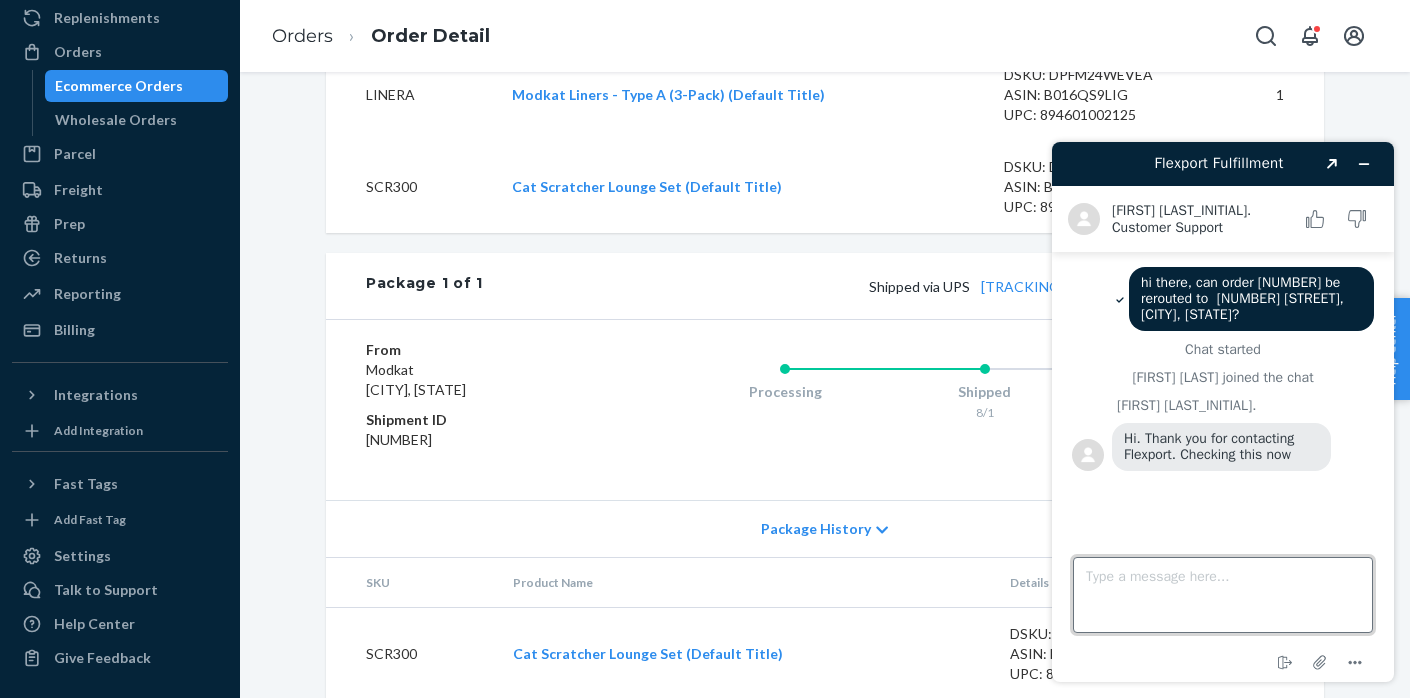 scroll, scrollTop: 931, scrollLeft: 0, axis: vertical 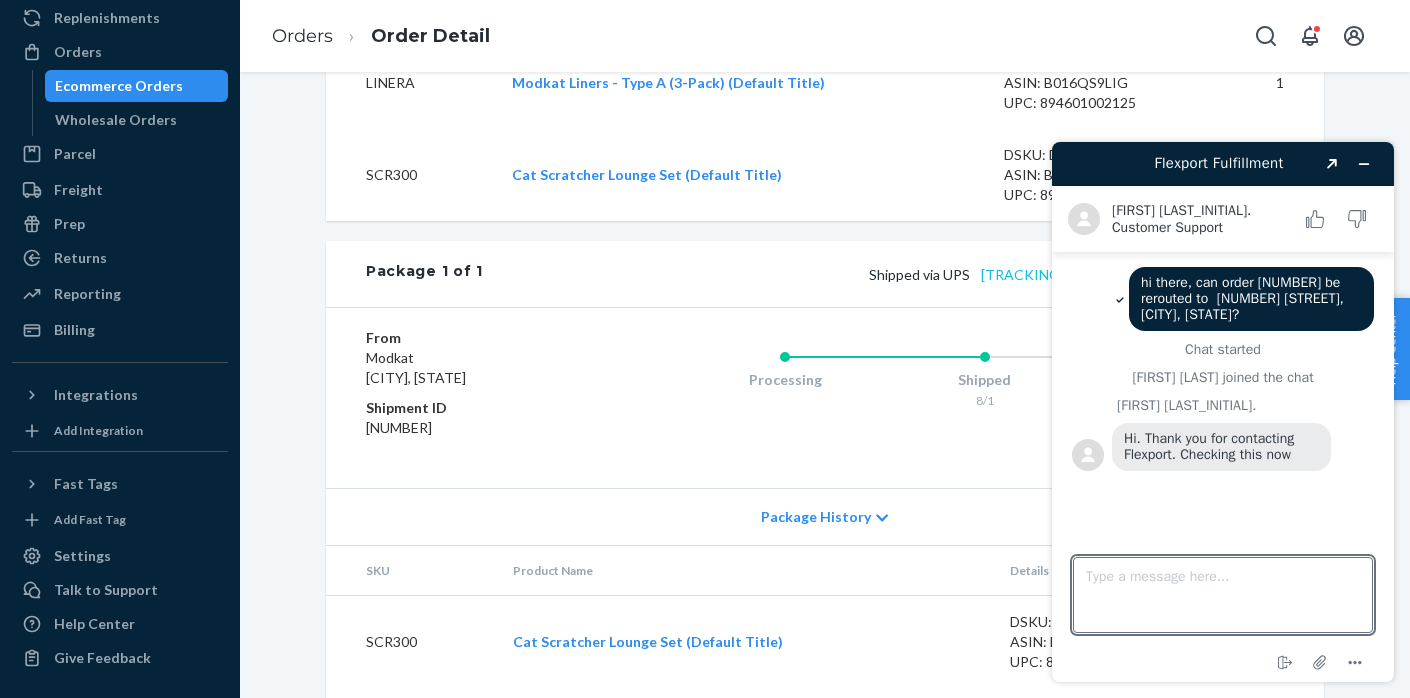 click on "[TRACKING_NUMBER]" at bounding box center [1054, 274] 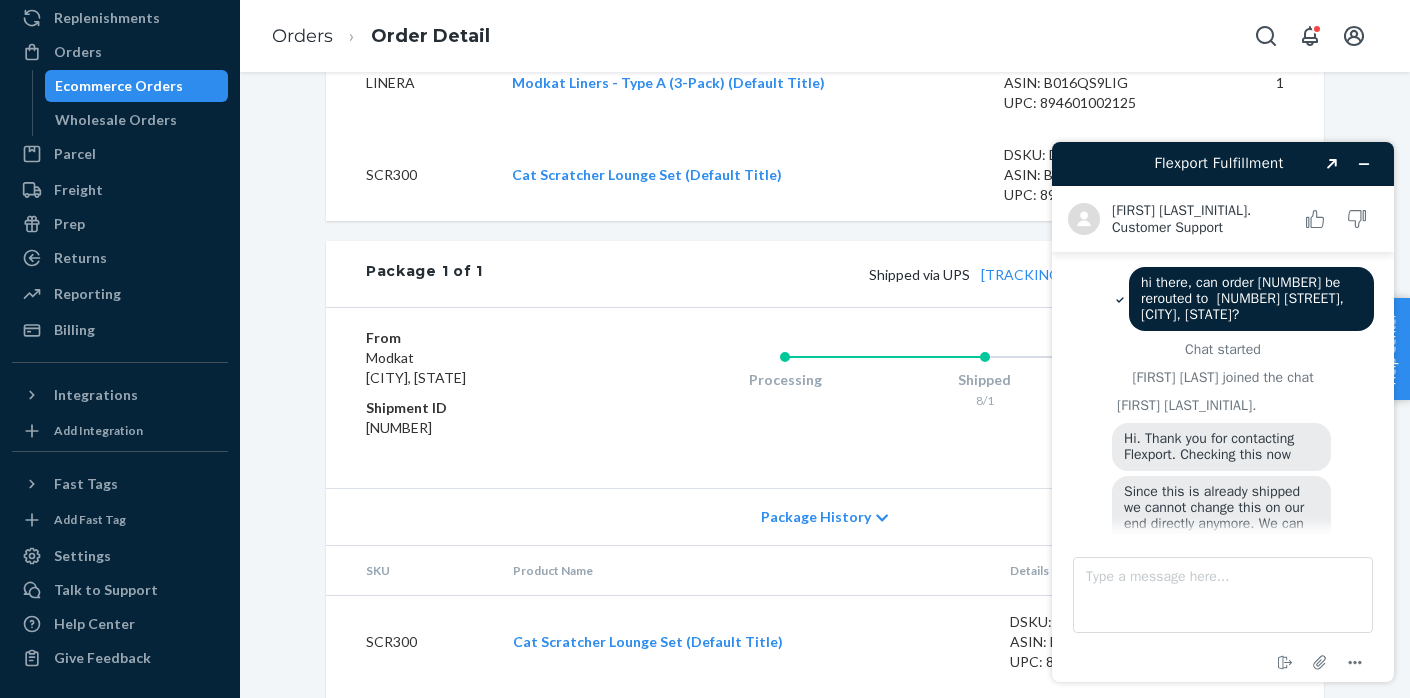 scroll, scrollTop: 77, scrollLeft: 0, axis: vertical 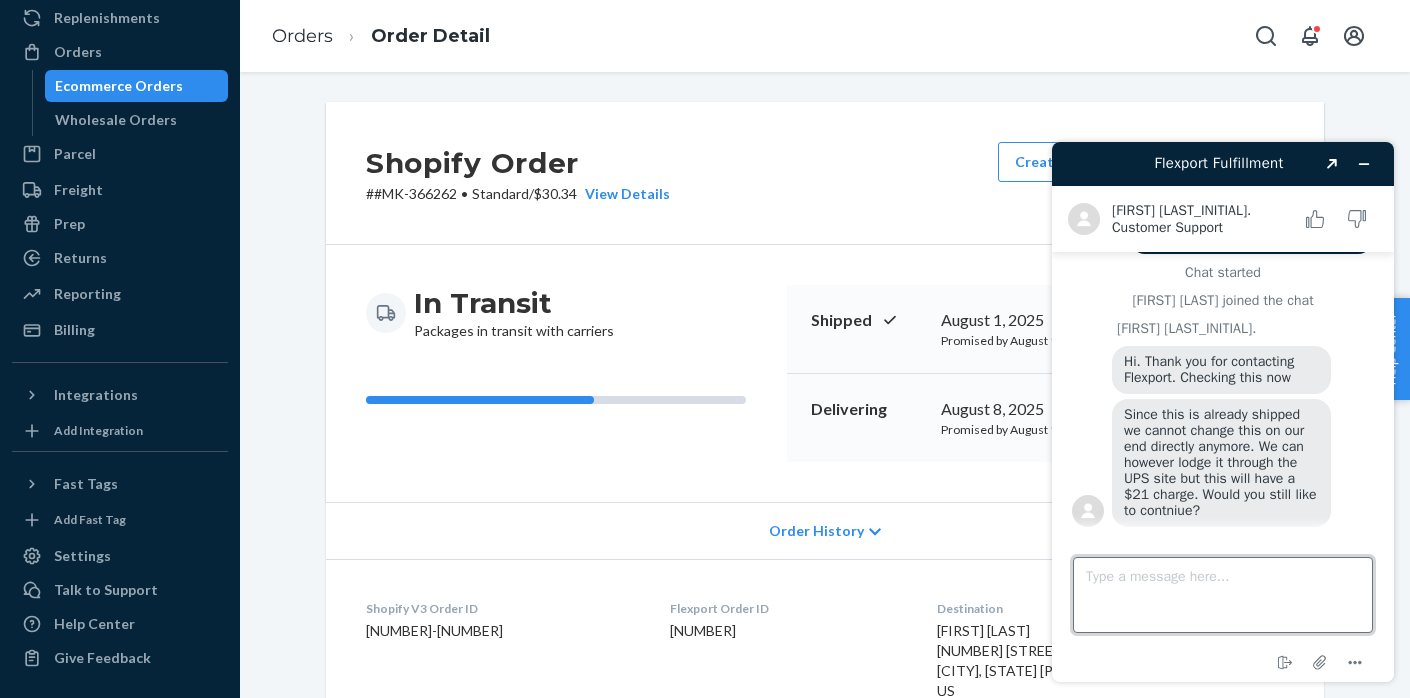 click on "Type a message here..." at bounding box center [1223, 595] 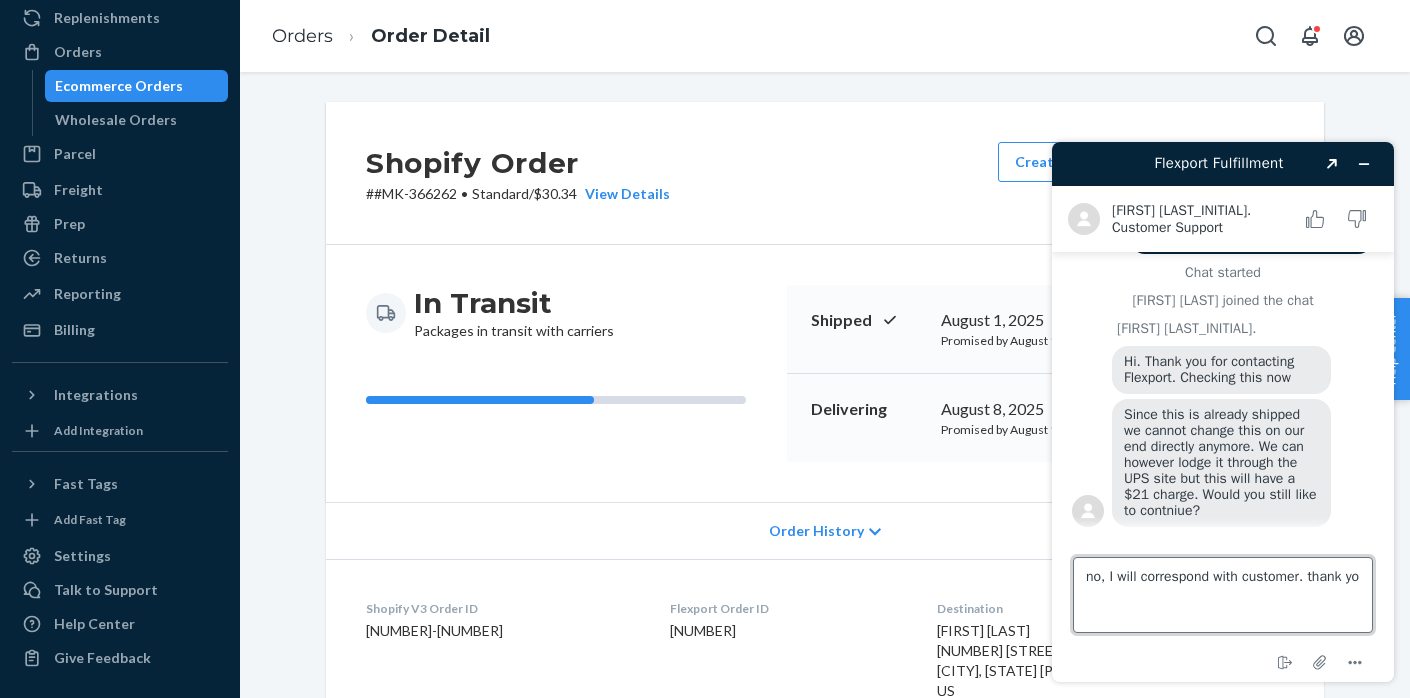 type on "no, I will correspond with customer. thank you" 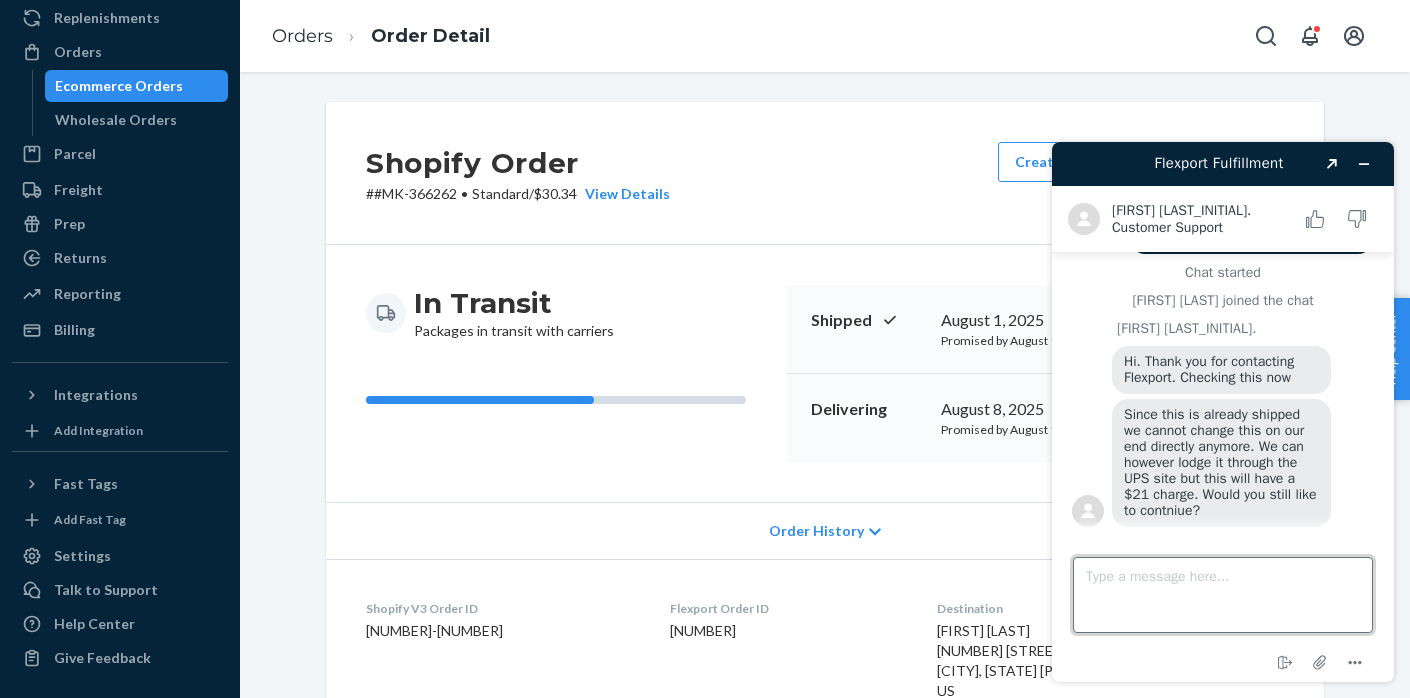 scroll, scrollTop: 135, scrollLeft: 0, axis: vertical 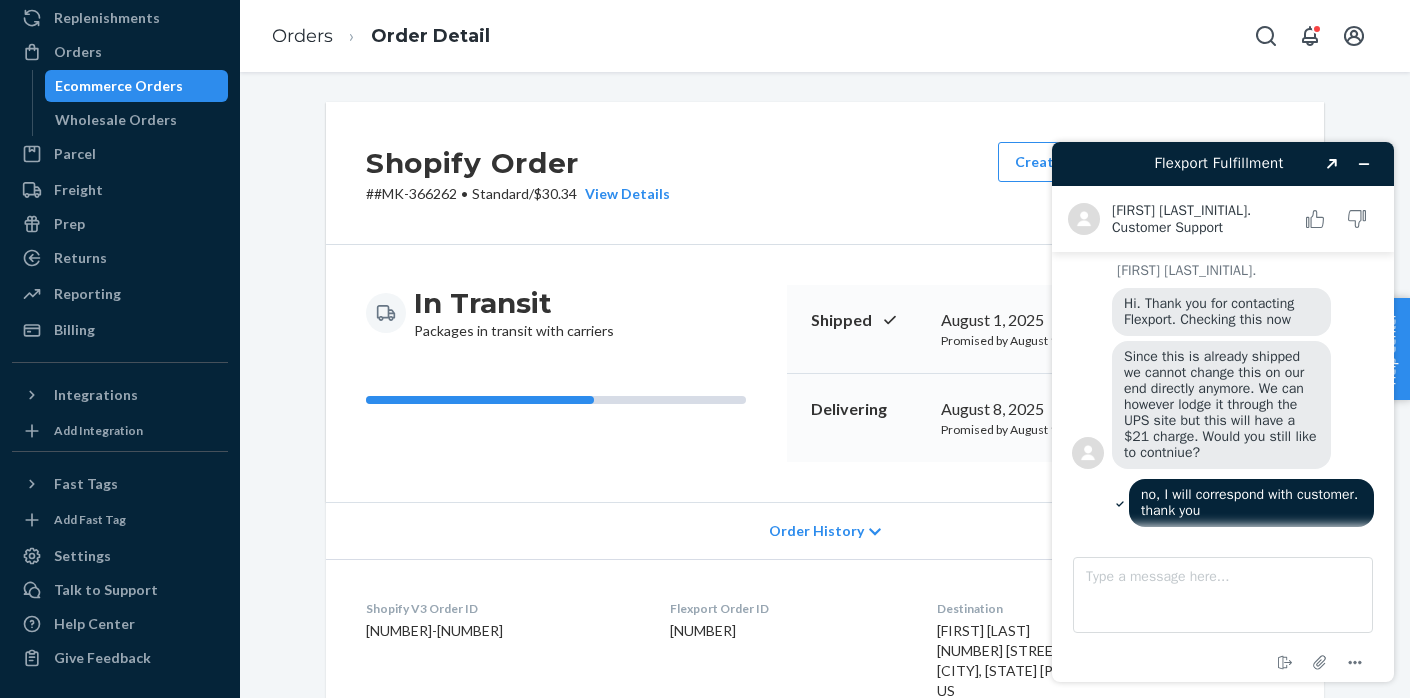click on "Orders Order Detail" at bounding box center [825, 36] 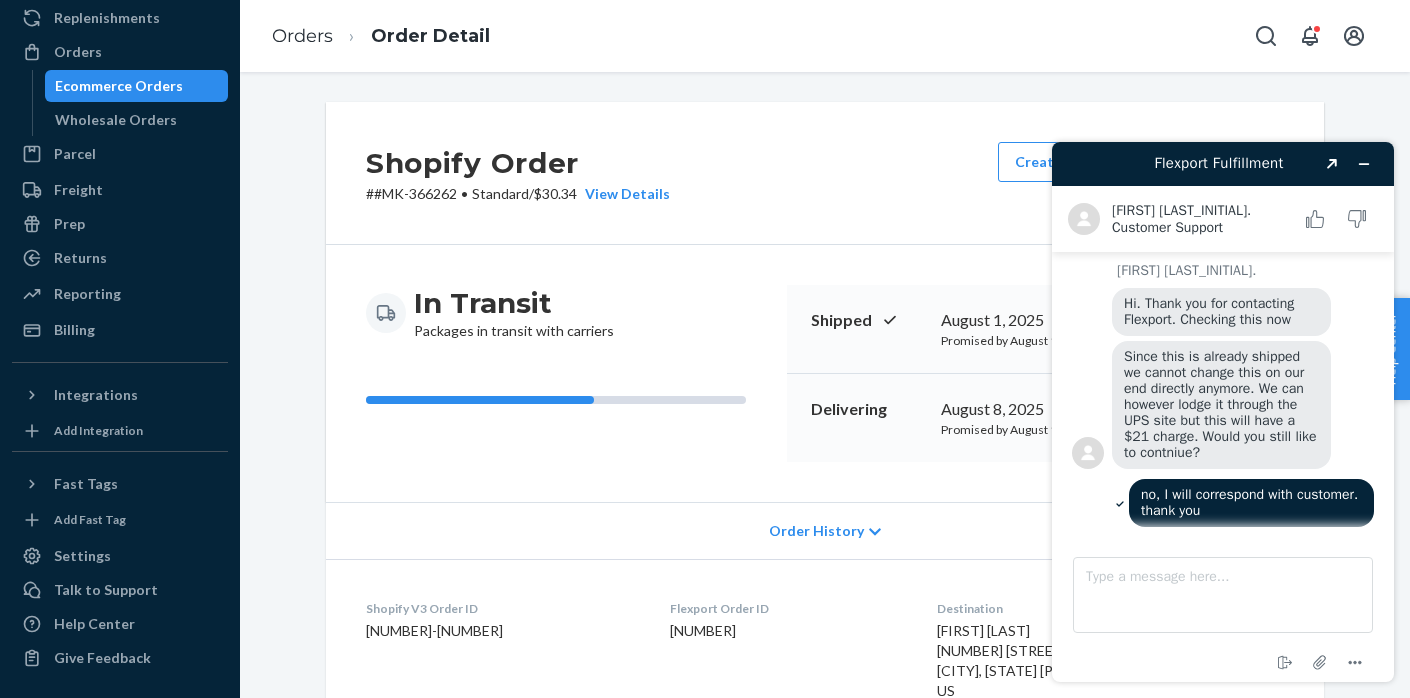 scroll, scrollTop: 221, scrollLeft: 0, axis: vertical 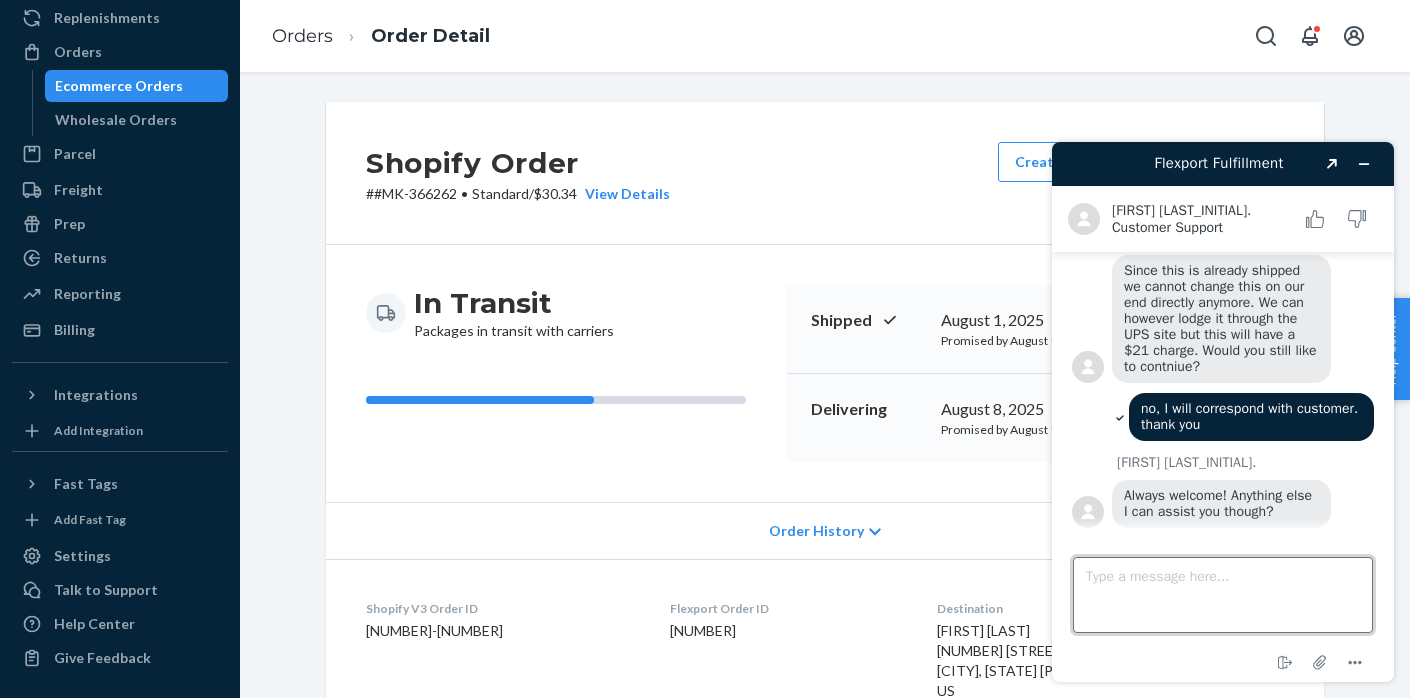 click on "Type a message here..." at bounding box center (1223, 595) 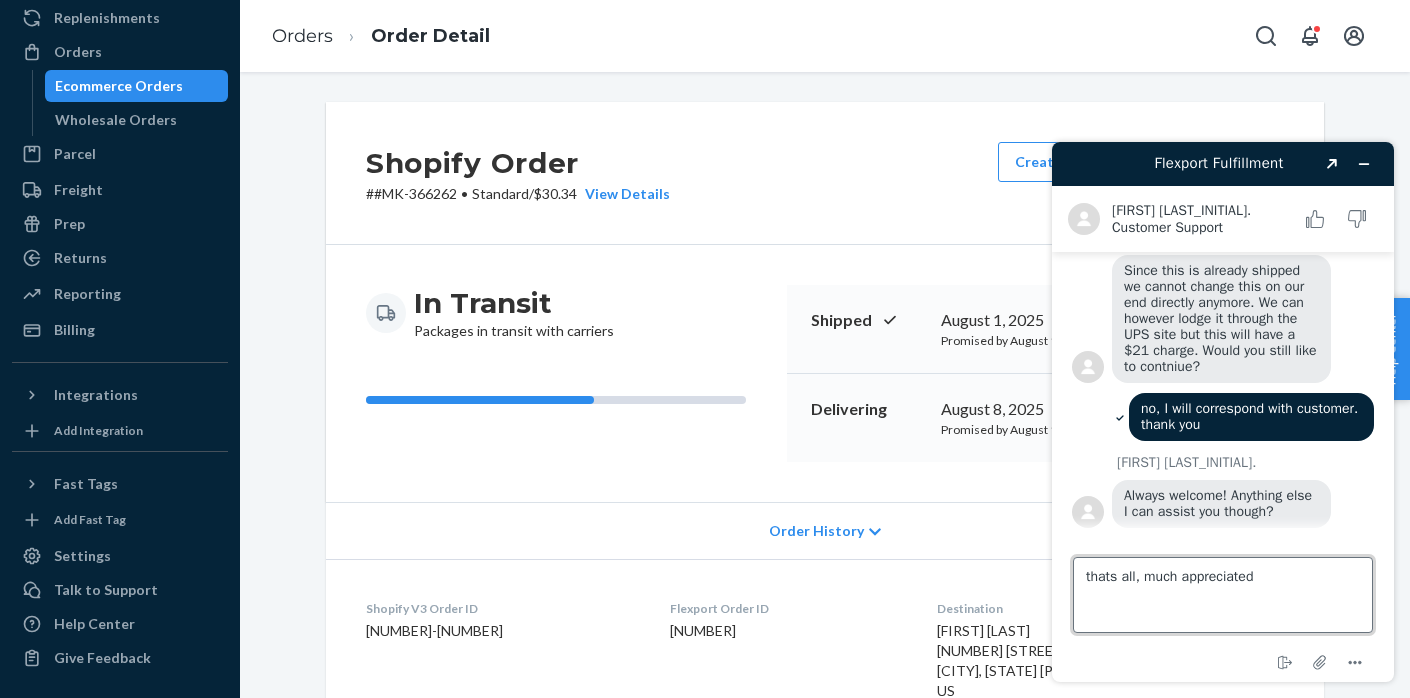 type on "thats all, much appreciated!" 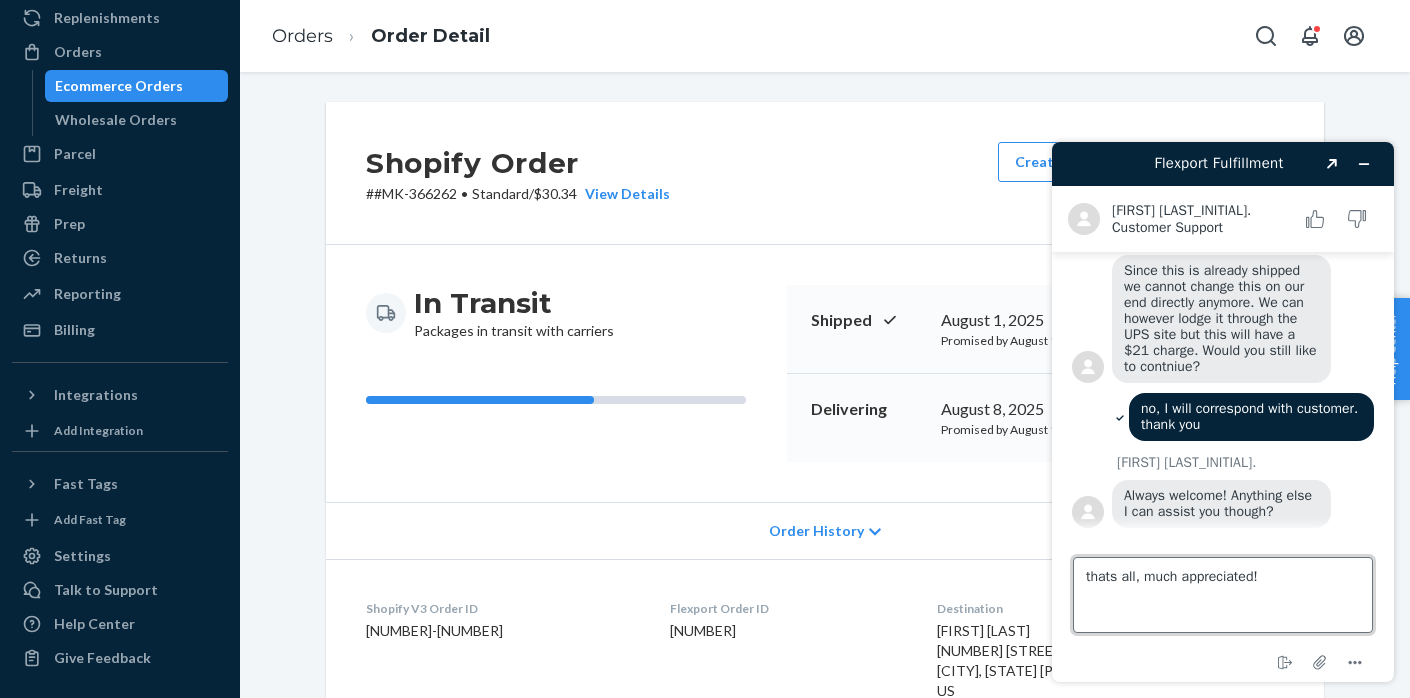 type 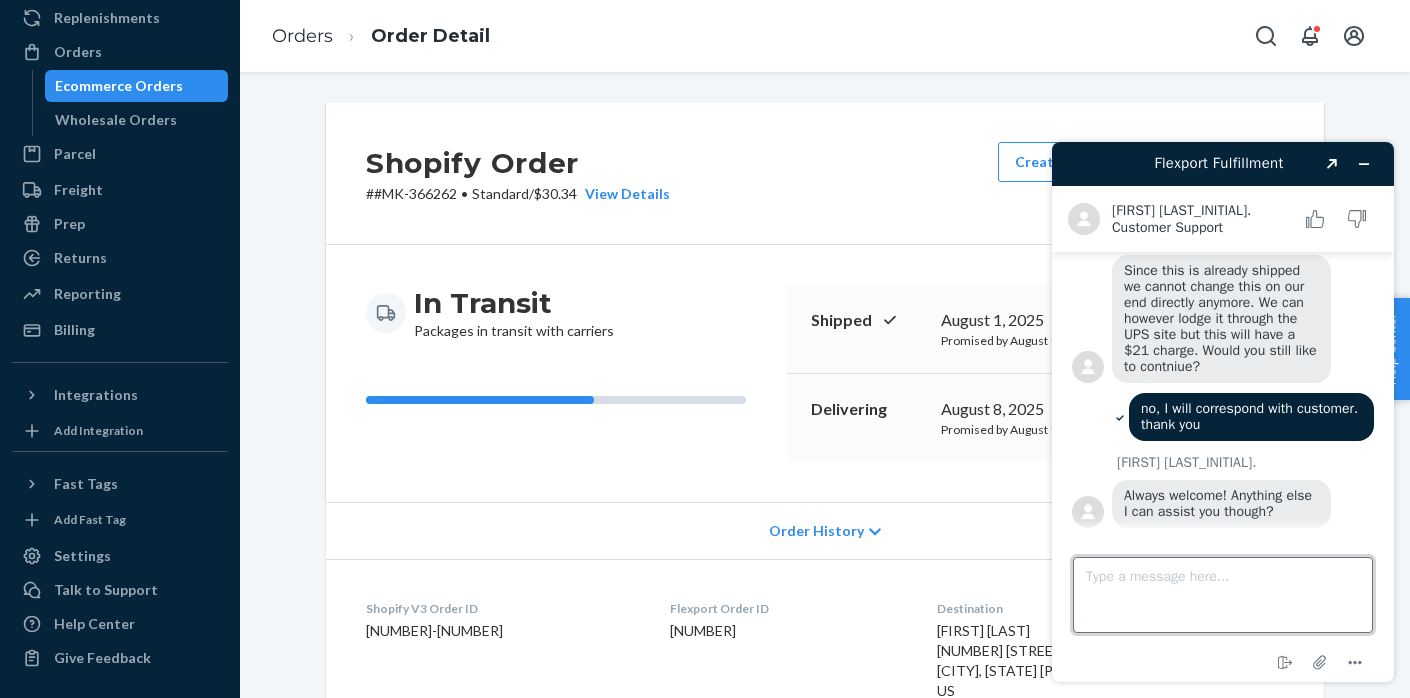 scroll, scrollTop: 263, scrollLeft: 0, axis: vertical 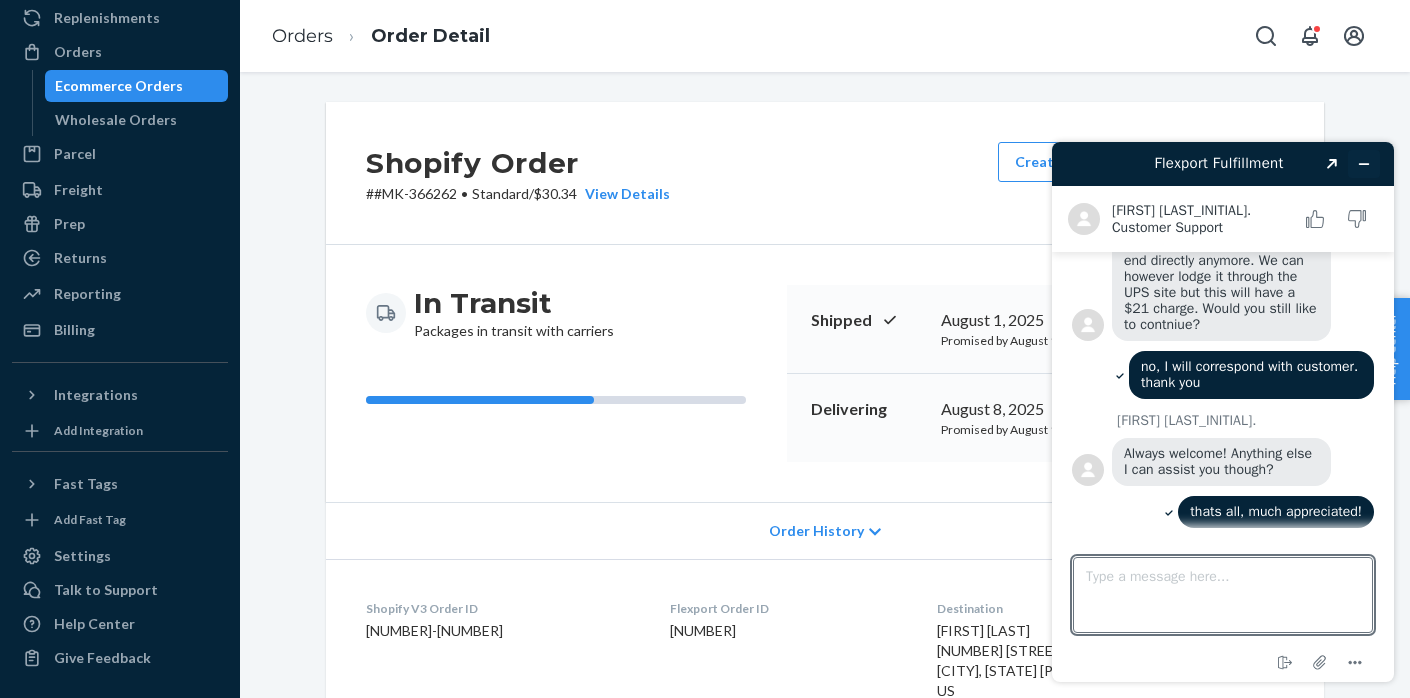 click 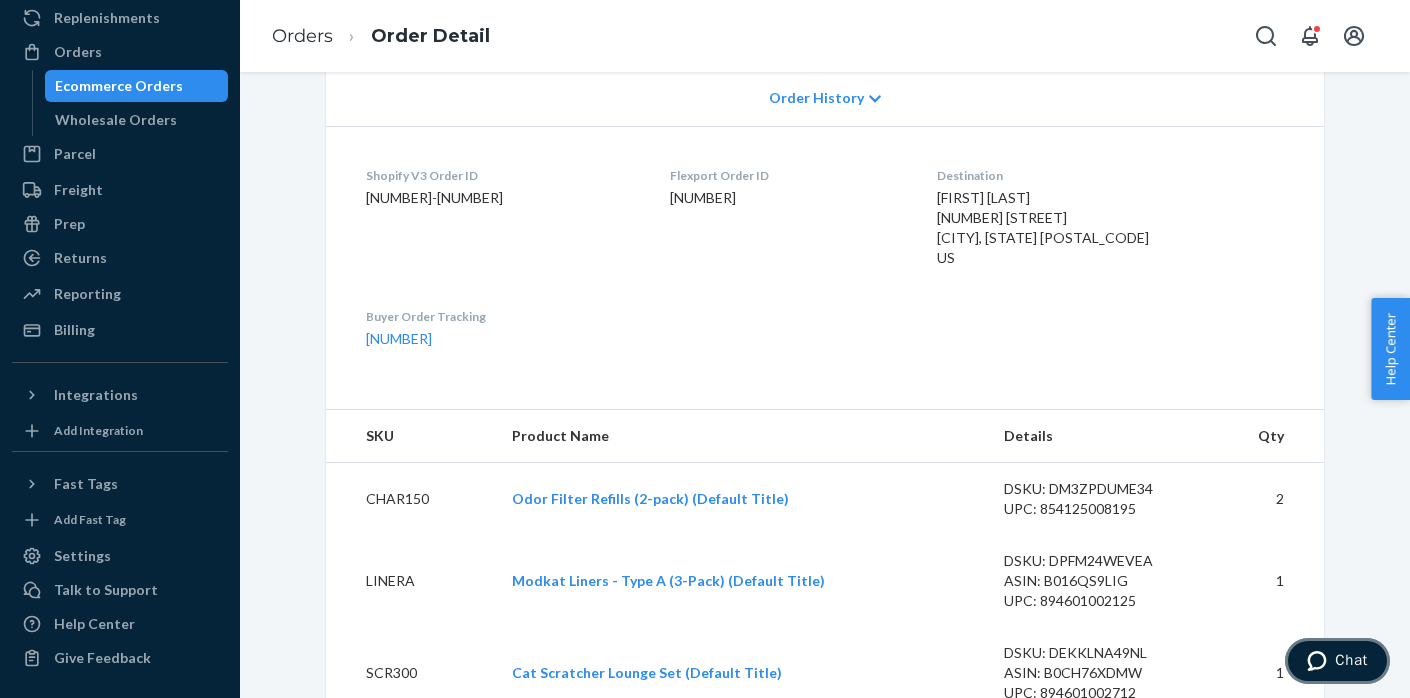 scroll, scrollTop: 445, scrollLeft: 0, axis: vertical 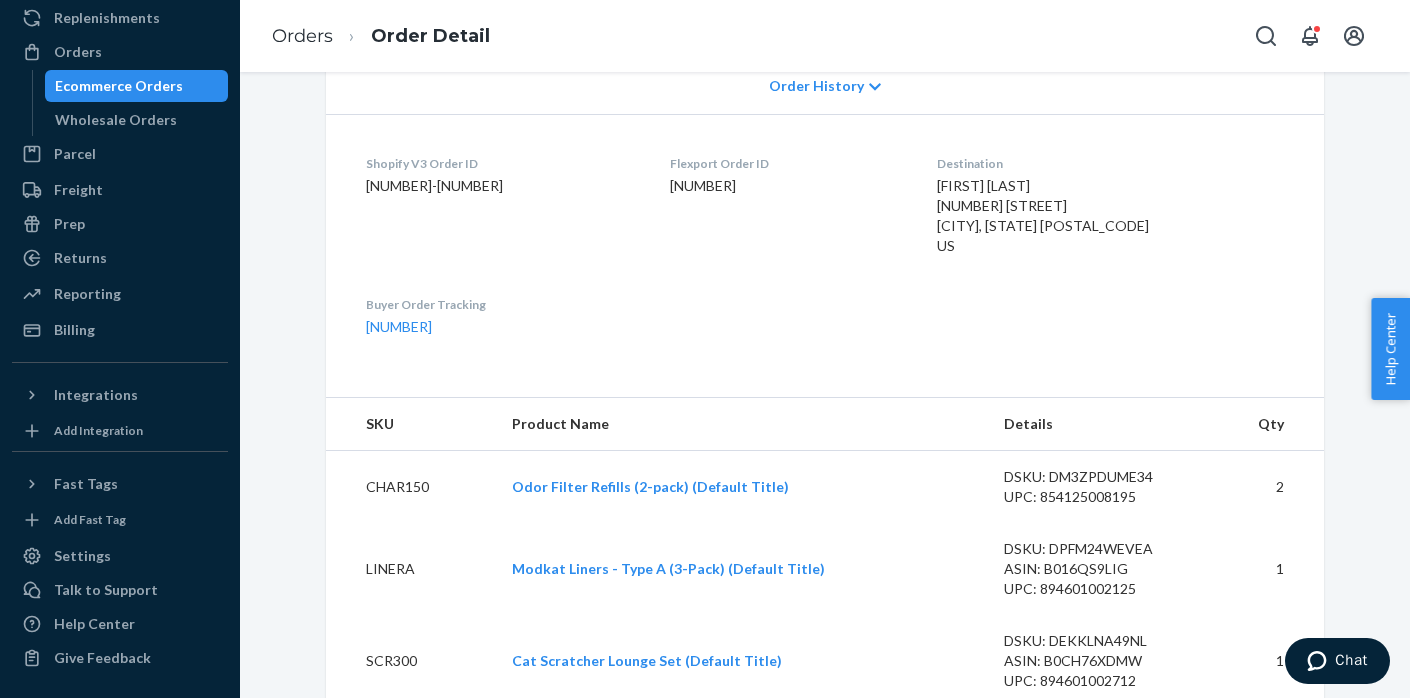 click on "[NUMBER]" at bounding box center (502, 327) 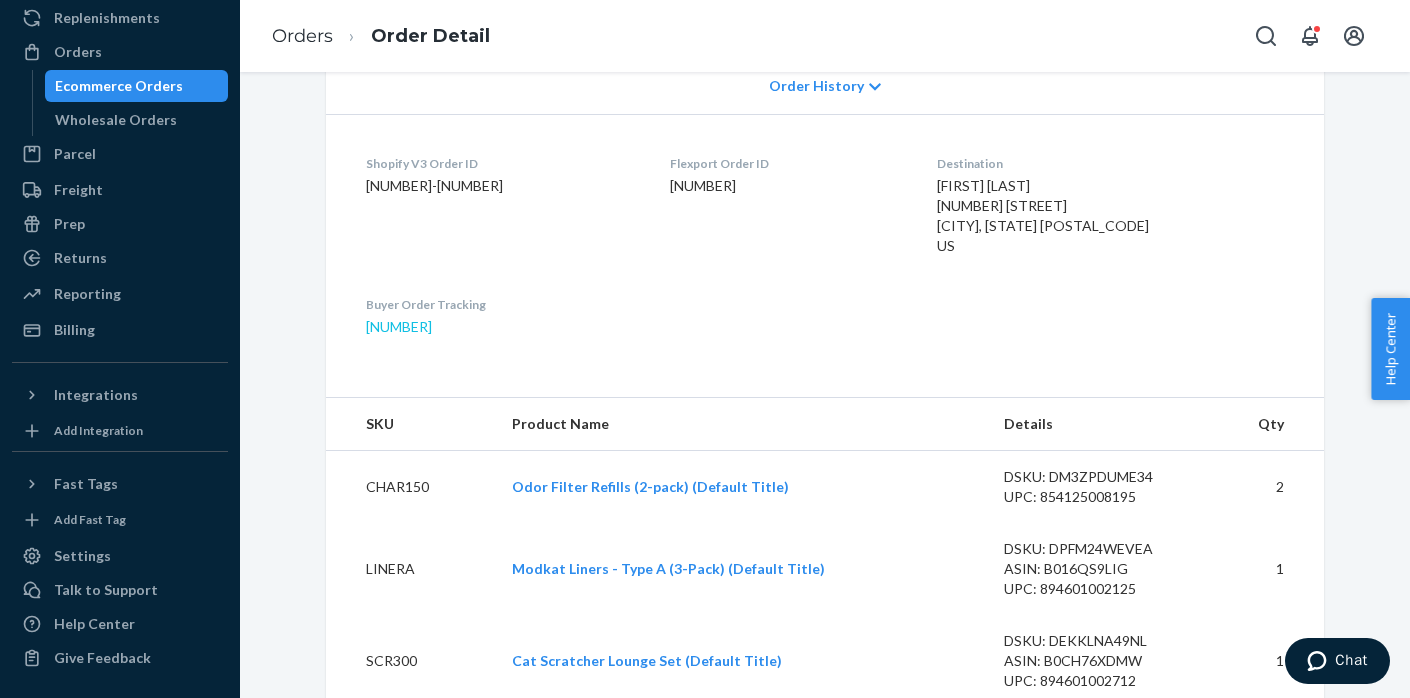 click on "[NUMBER]" at bounding box center (399, 326) 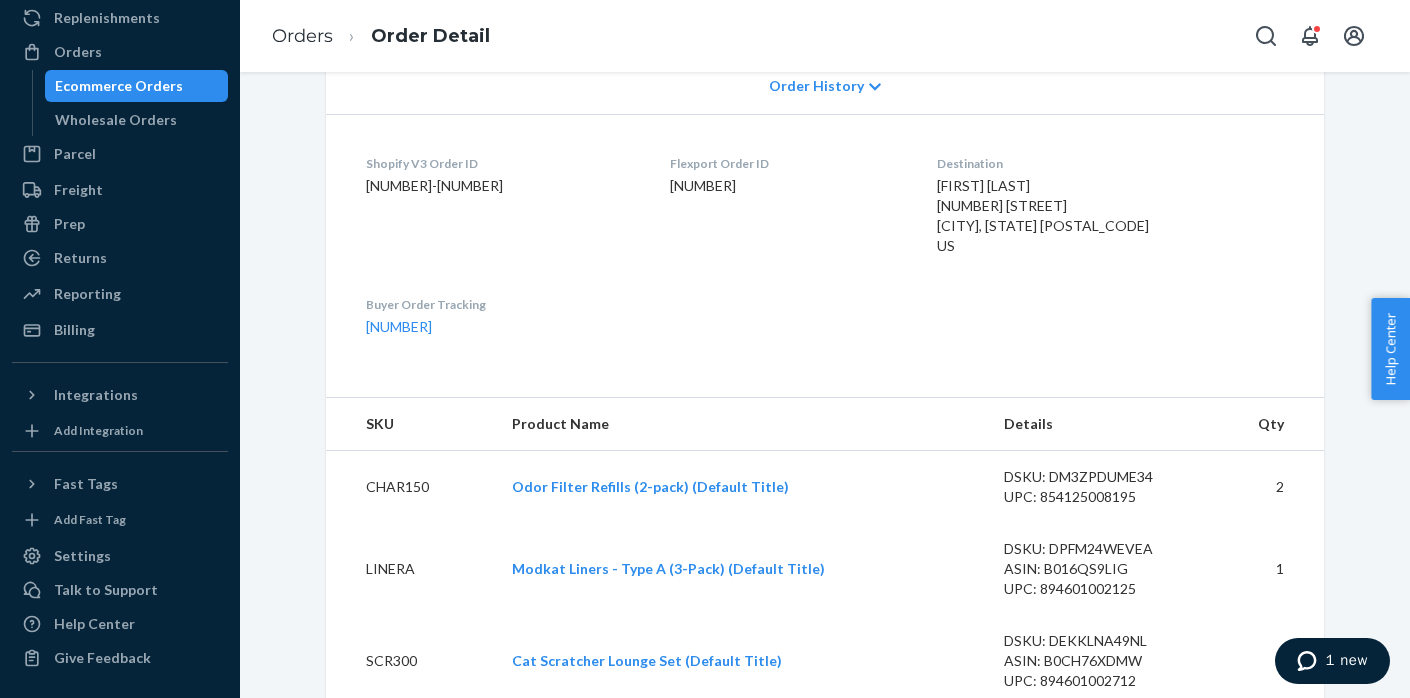 drag, startPoint x: 970, startPoint y: 198, endPoint x: 1223, endPoint y: 220, distance: 253.95473 